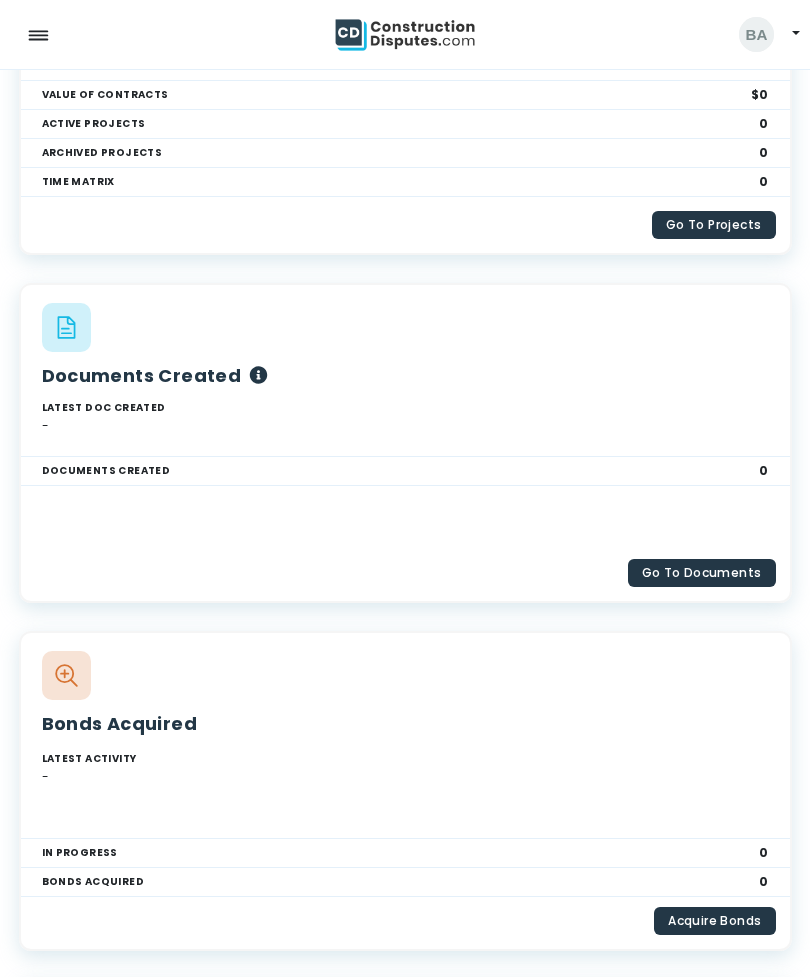 scroll, scrollTop: 0, scrollLeft: 0, axis: both 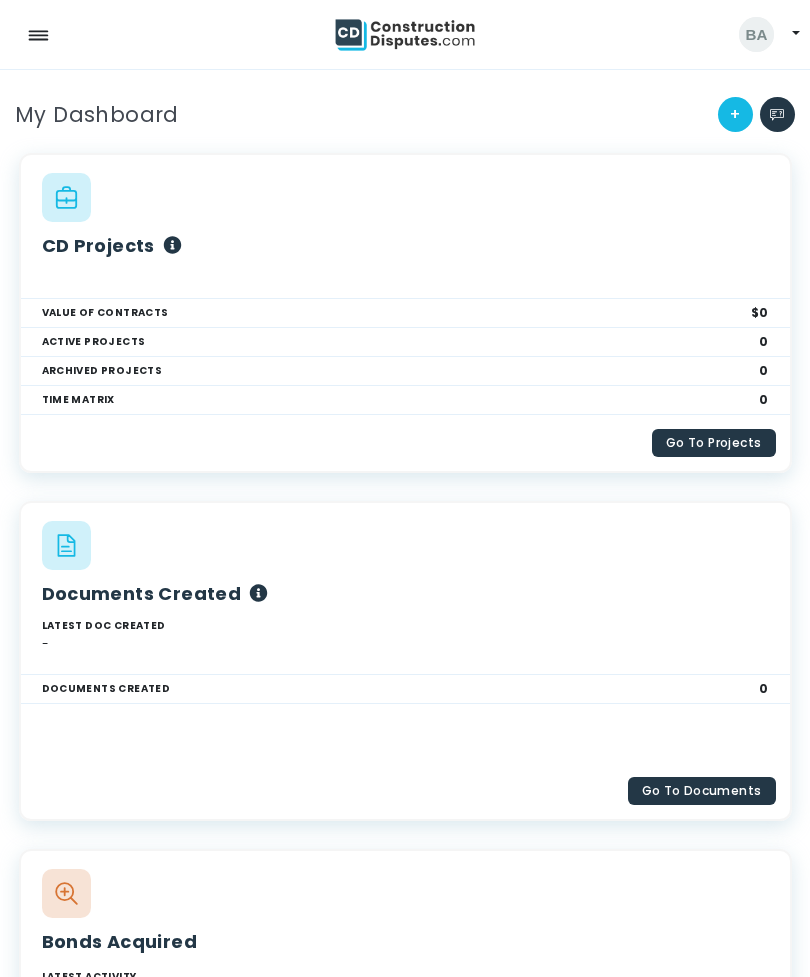 click on "TIME MATRIX
0" at bounding box center [405, 400] 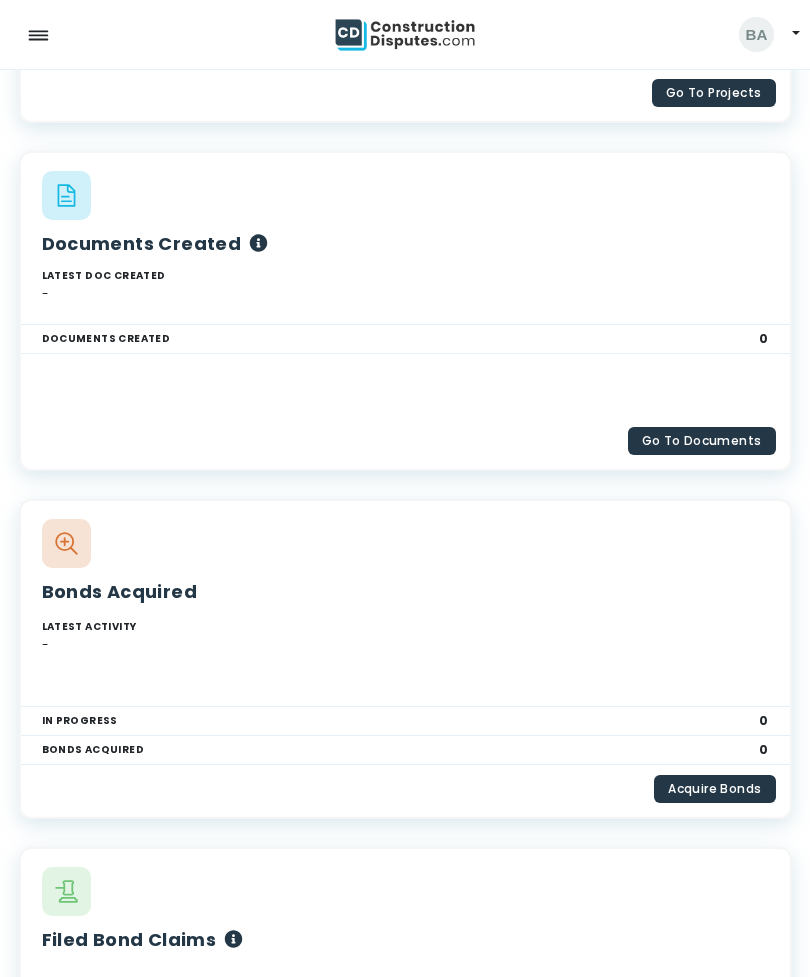 scroll, scrollTop: 351, scrollLeft: 0, axis: vertical 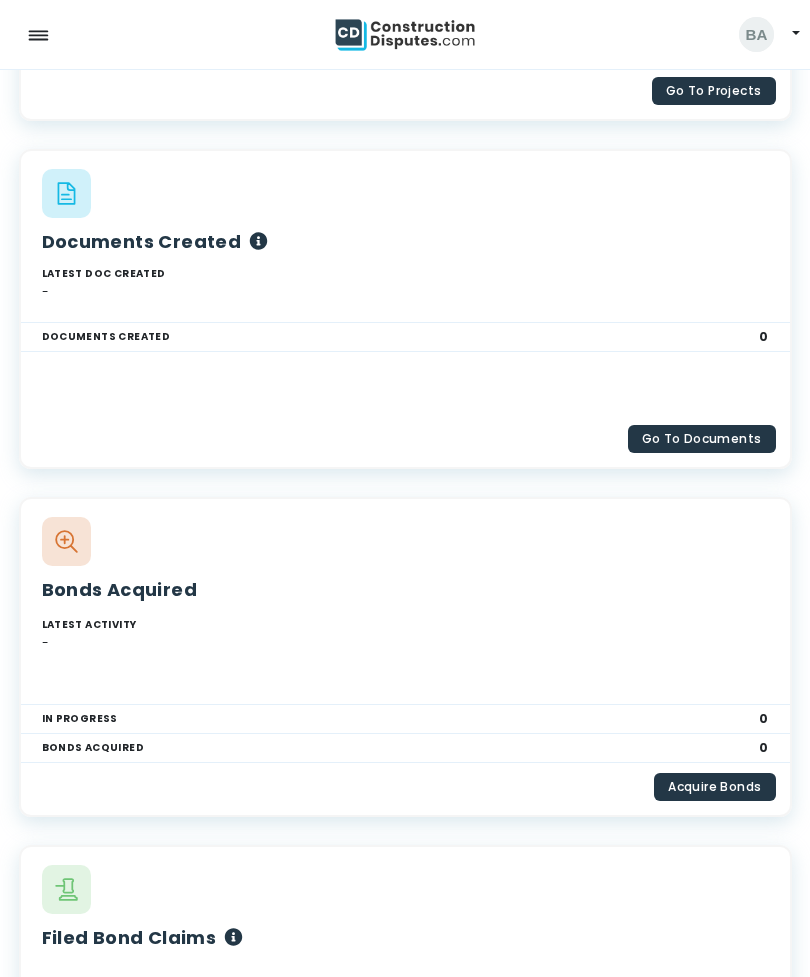 click at bounding box center [66, 542] 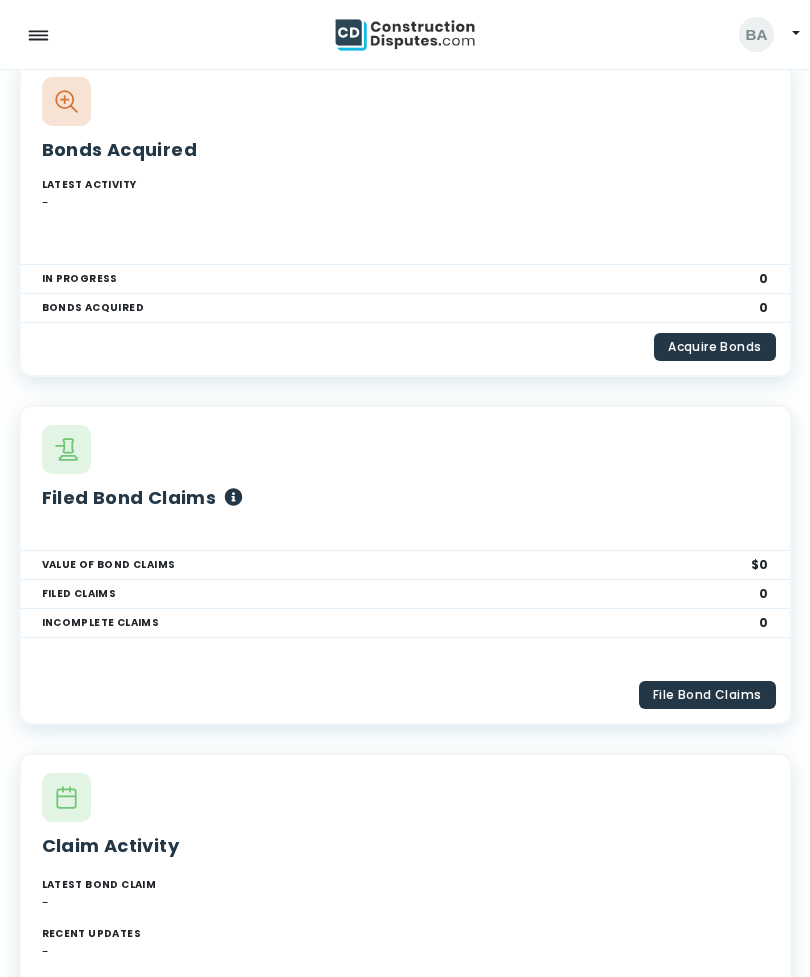 scroll, scrollTop: 792, scrollLeft: 0, axis: vertical 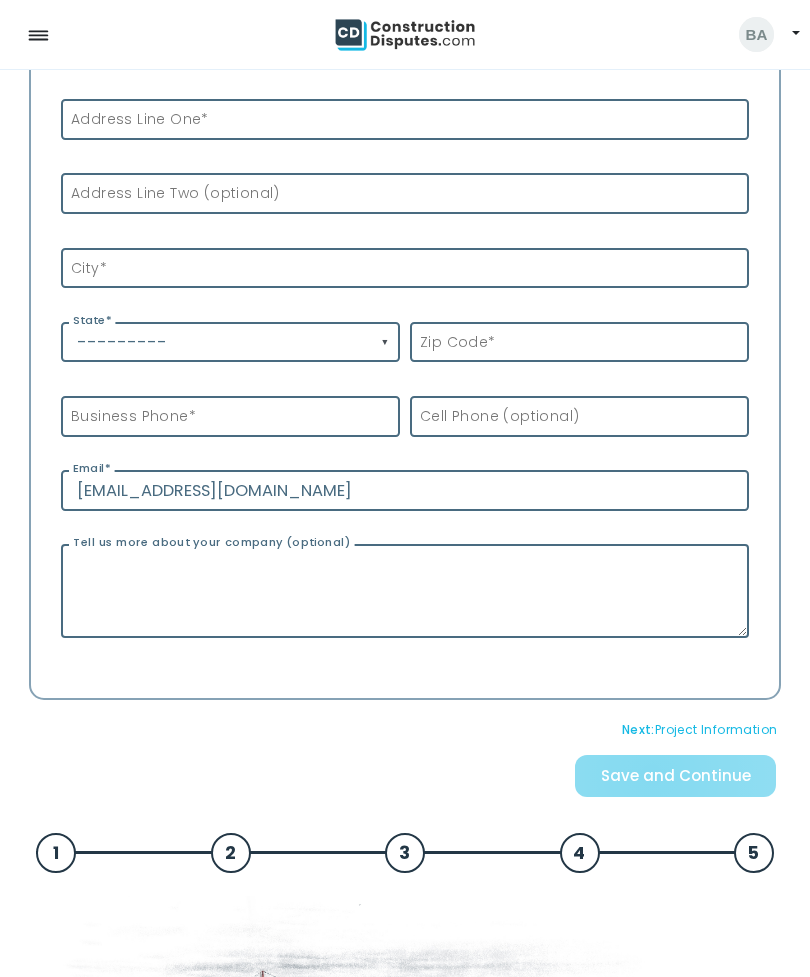 click on "Save and Continue" at bounding box center (675, 780) 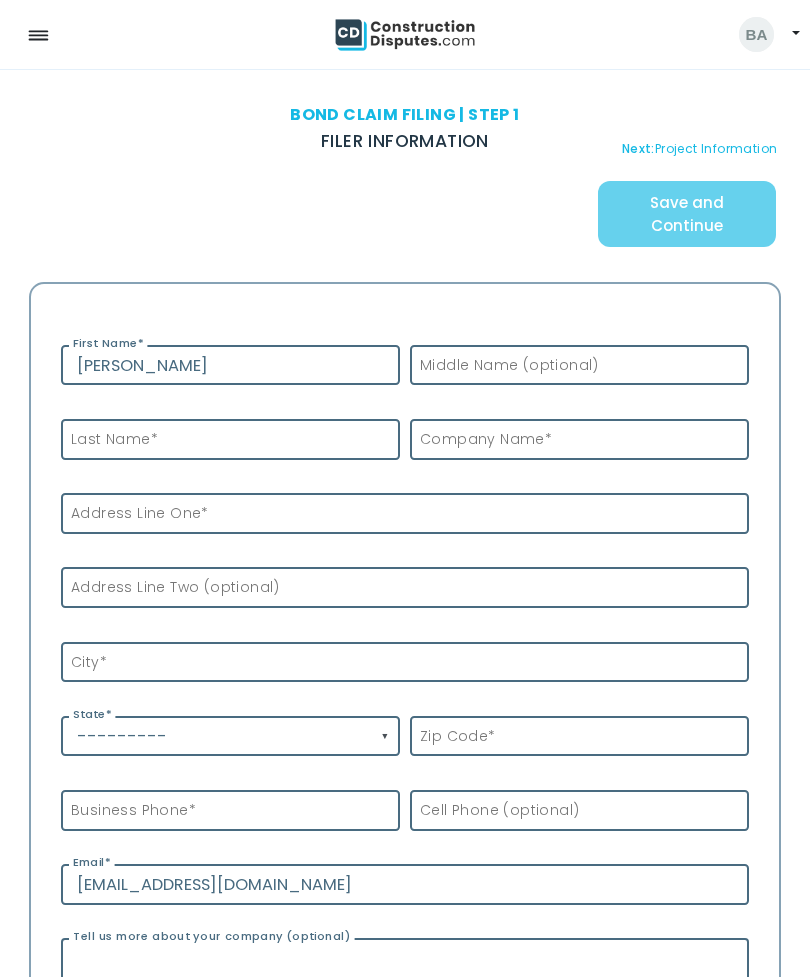 scroll, scrollTop: 137, scrollLeft: 0, axis: vertical 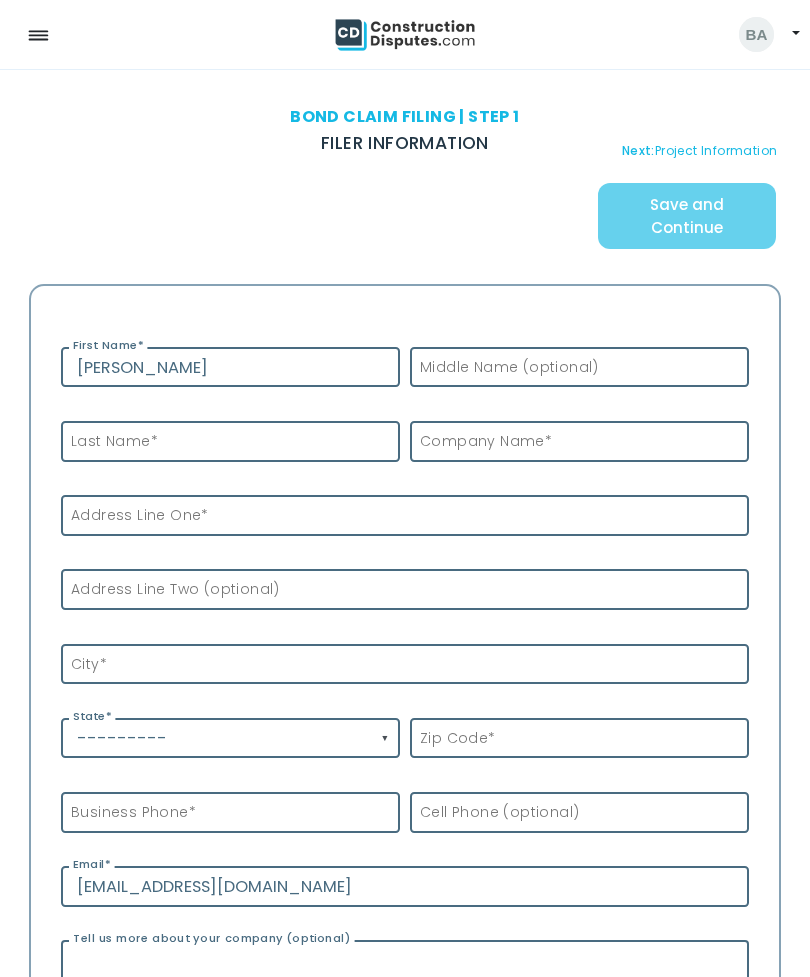 click on "Last Name *" at bounding box center (109, 441) 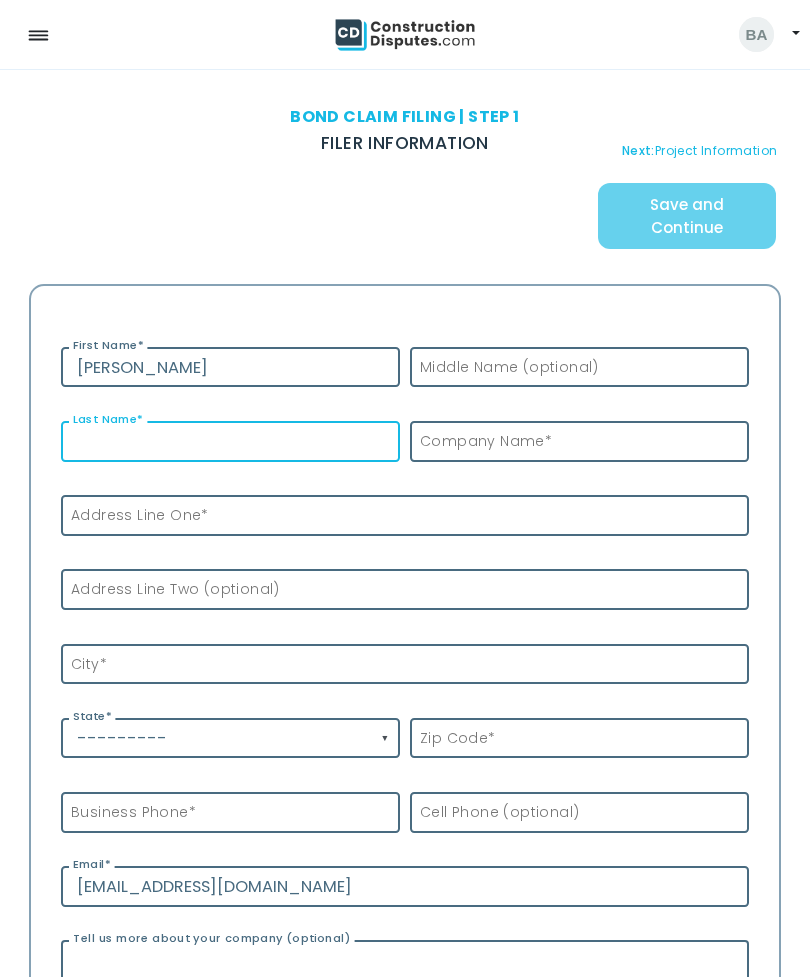 scroll, scrollTop: 136, scrollLeft: 0, axis: vertical 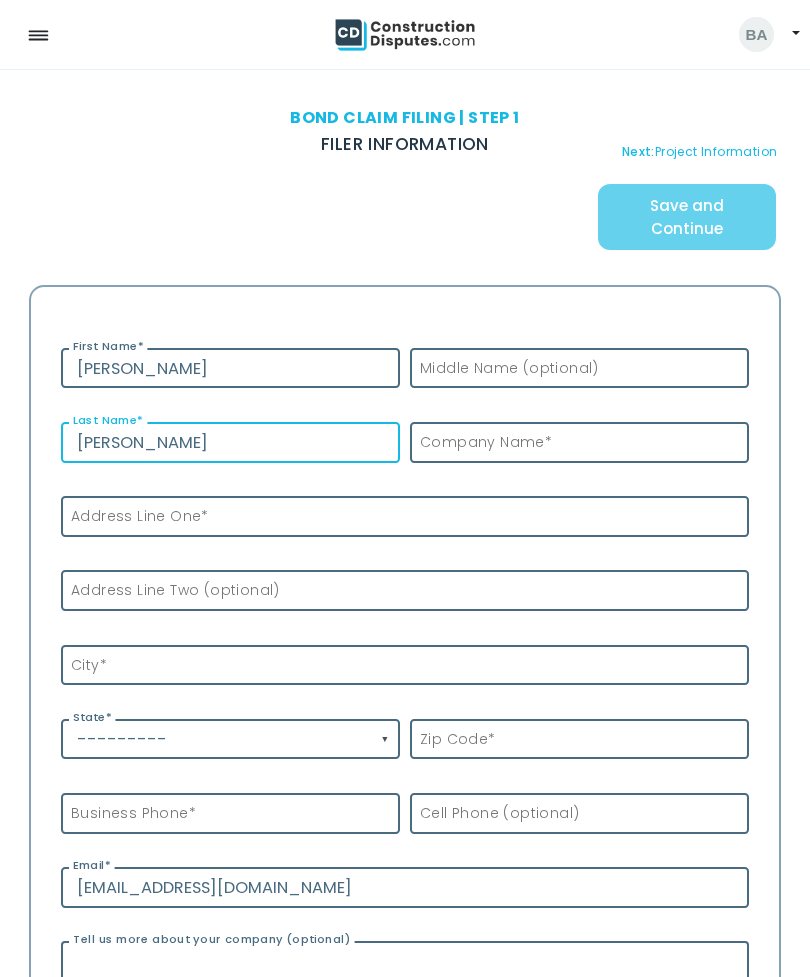 type on "[PERSON_NAME]" 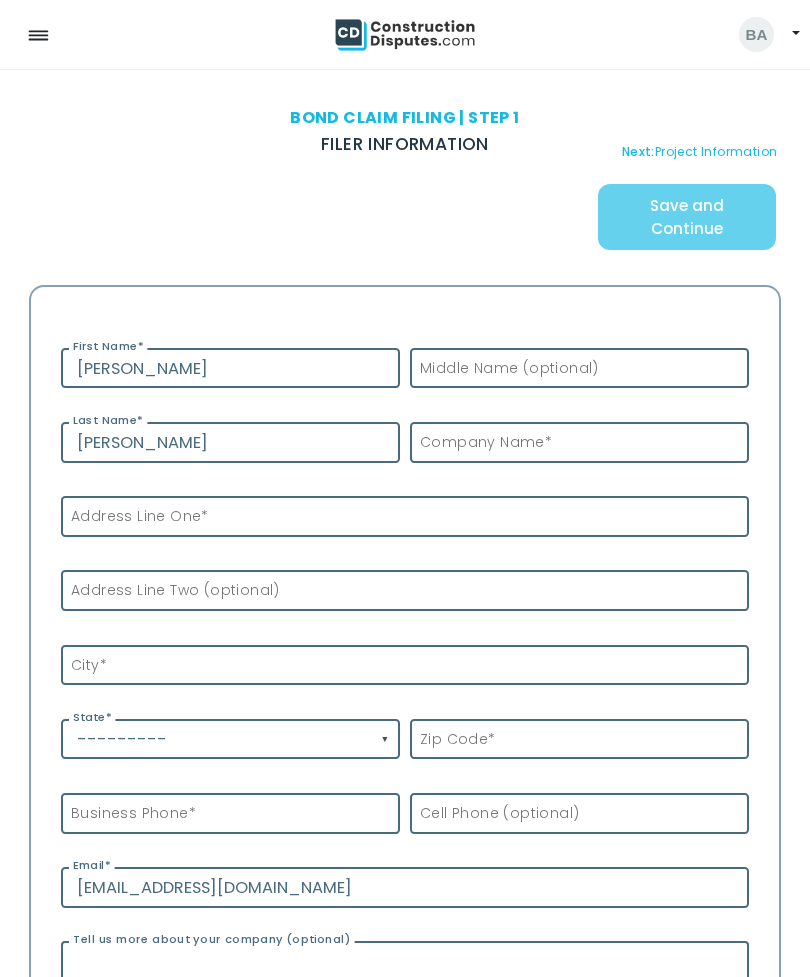 click on "Address Line One *" at bounding box center (135, 516) 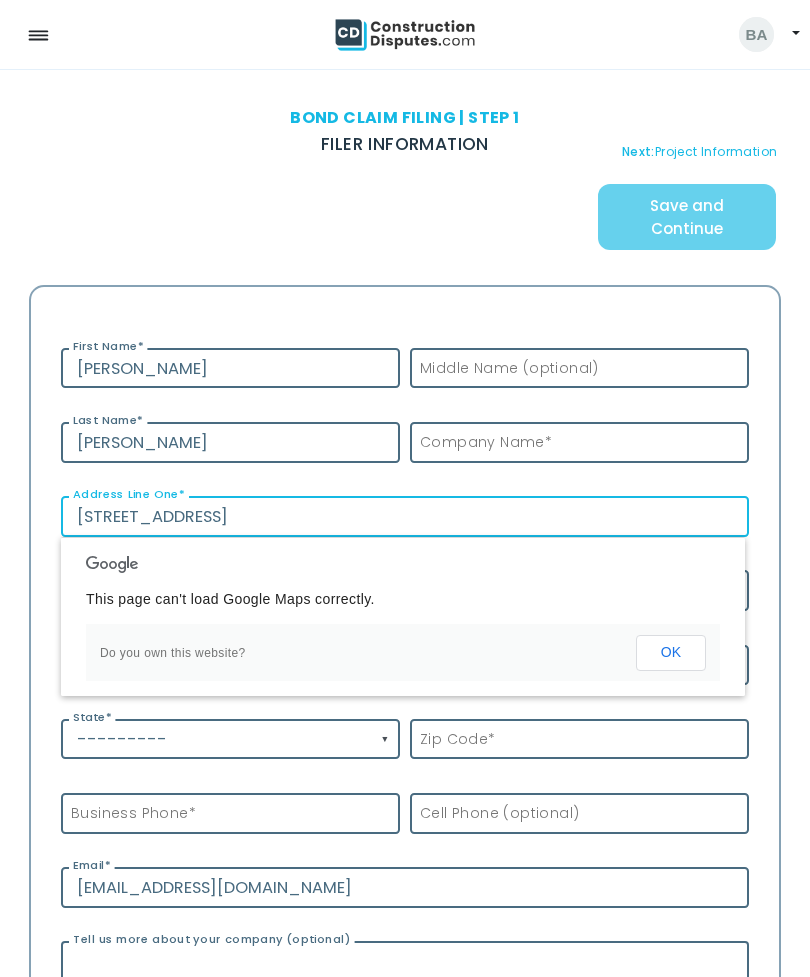 scroll, scrollTop: 136, scrollLeft: 0, axis: vertical 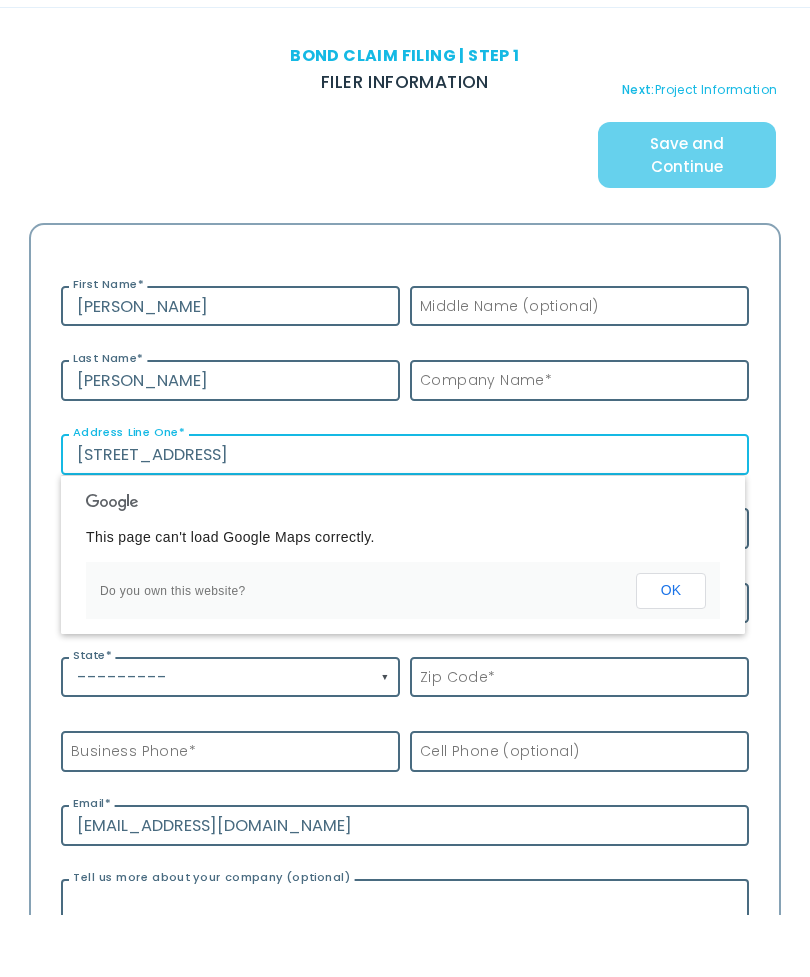 type on "[STREET_ADDRESS]" 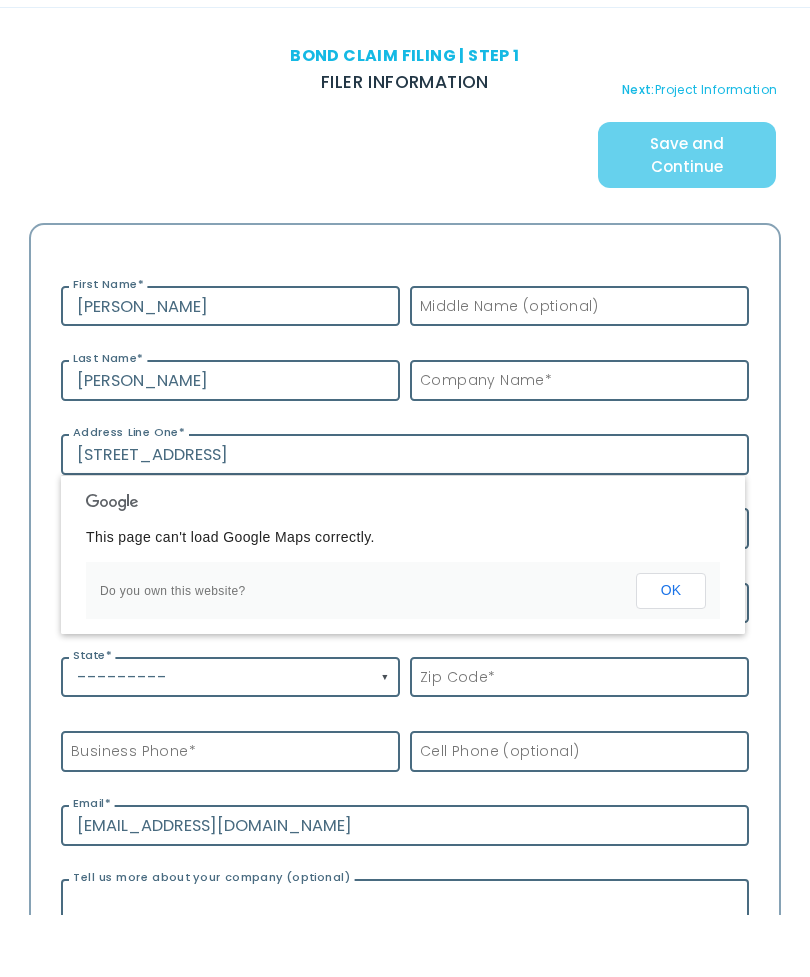 click on "---------" at bounding box center (230, 739) 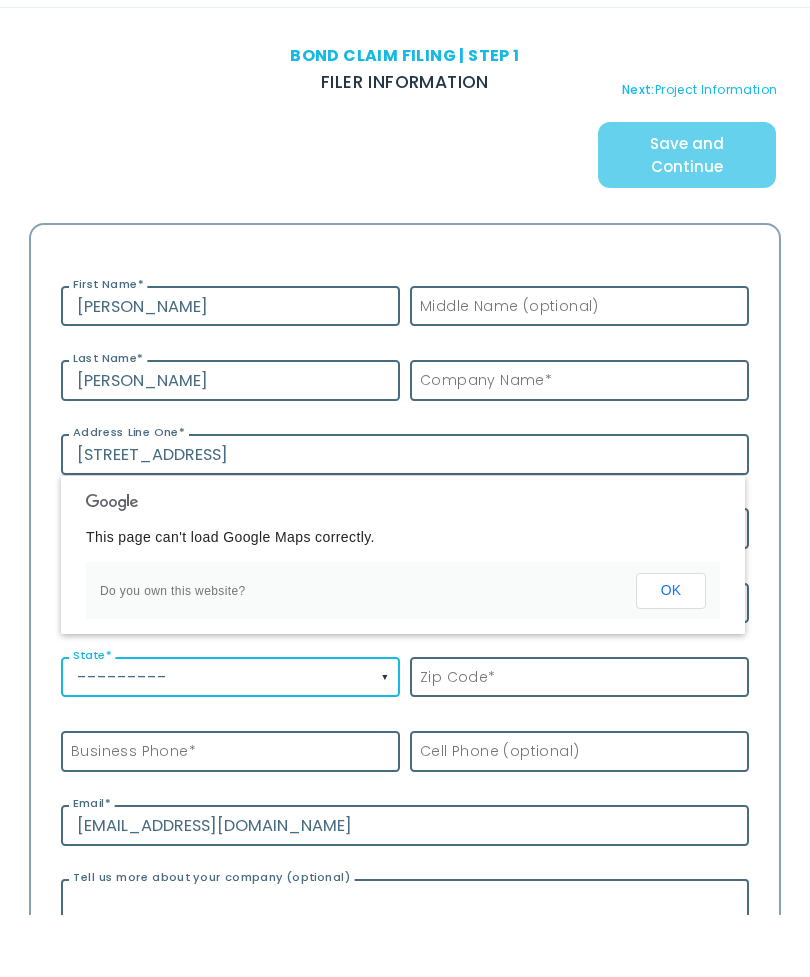 scroll, scrollTop: 198, scrollLeft: 0, axis: vertical 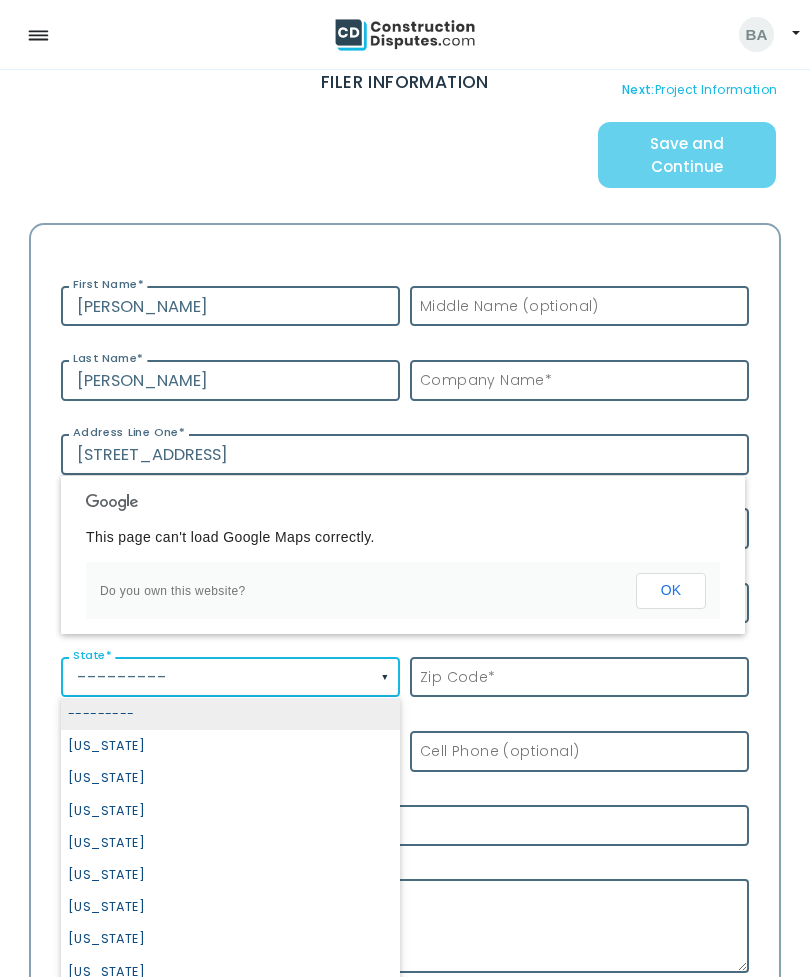 click on "---------" at bounding box center (230, 677) 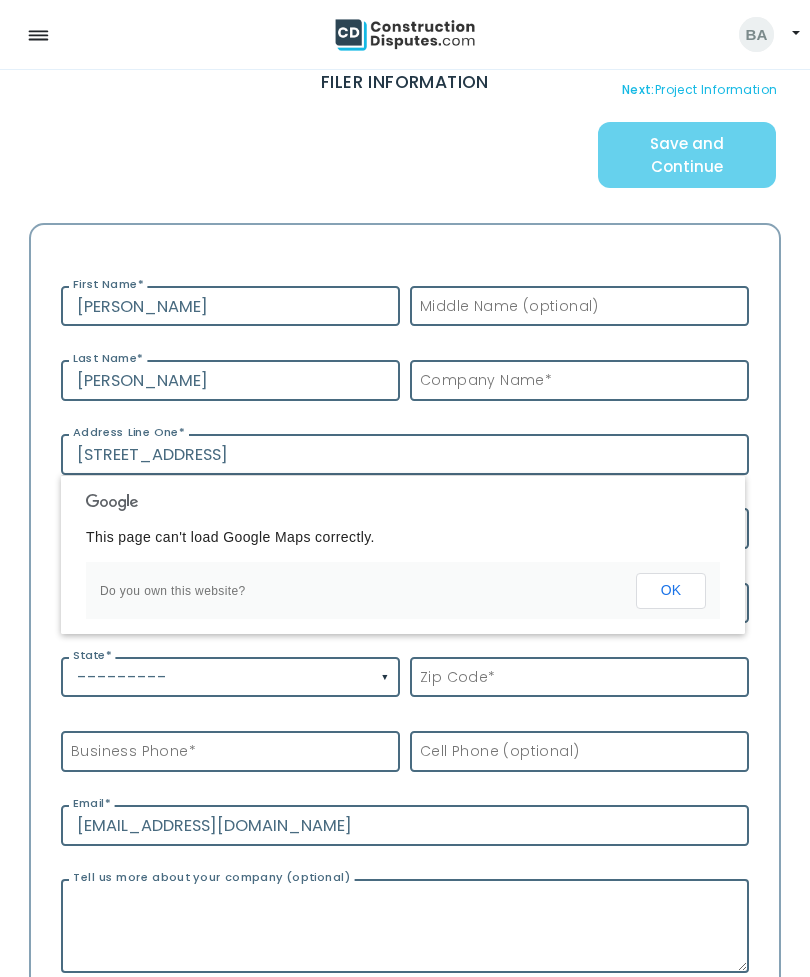 click on "---------" at bounding box center (230, 677) 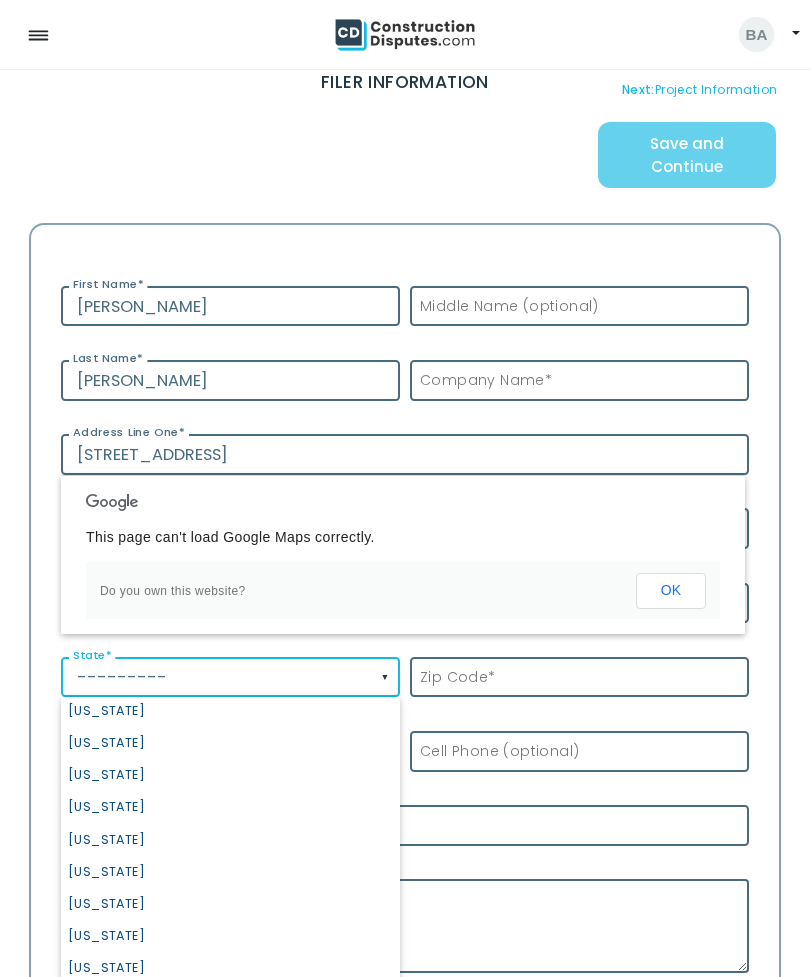 scroll, scrollTop: 1296, scrollLeft: 0, axis: vertical 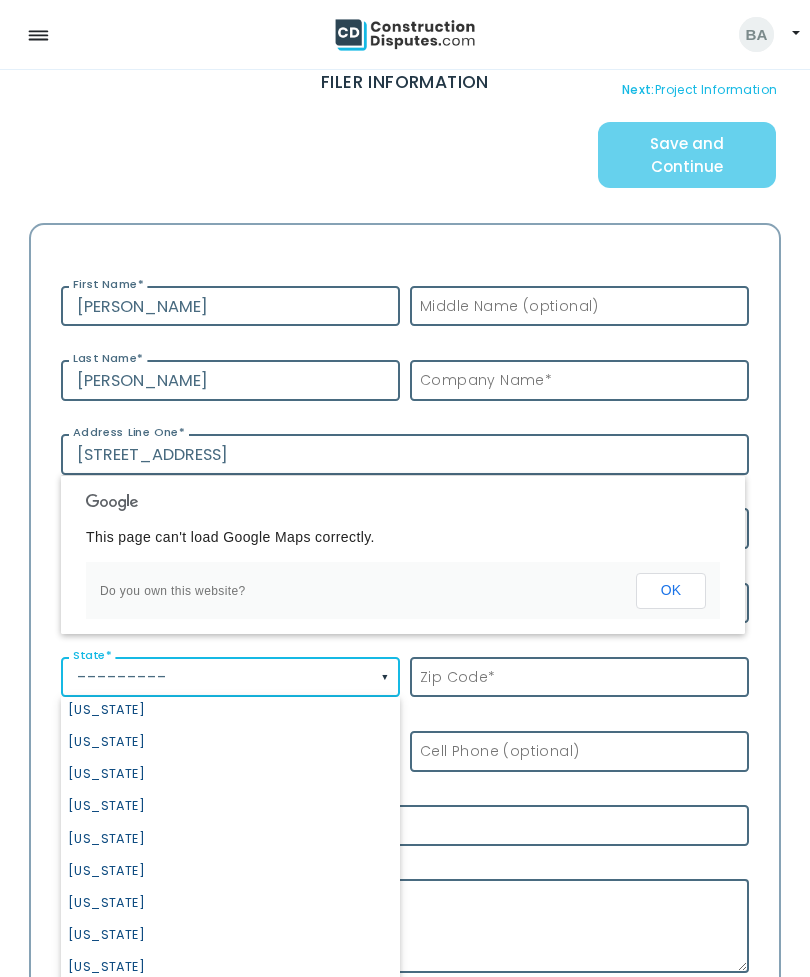 click on "[US_STATE]" at bounding box center (230, 1000) 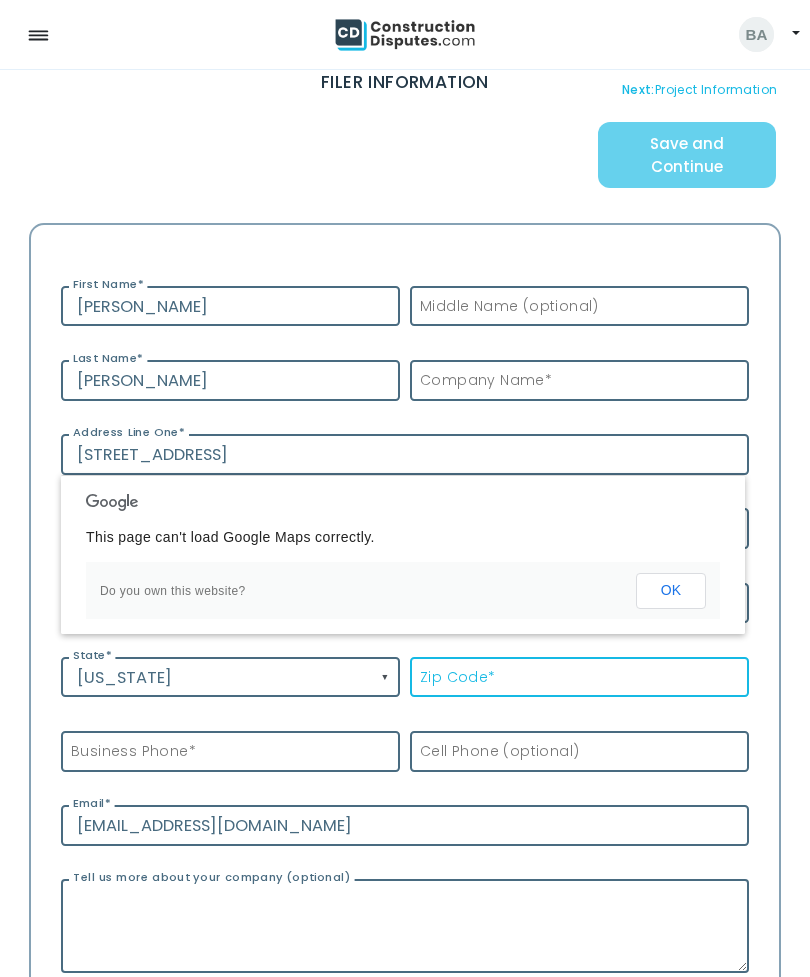 click on "Zip Code *" at bounding box center [579, 677] 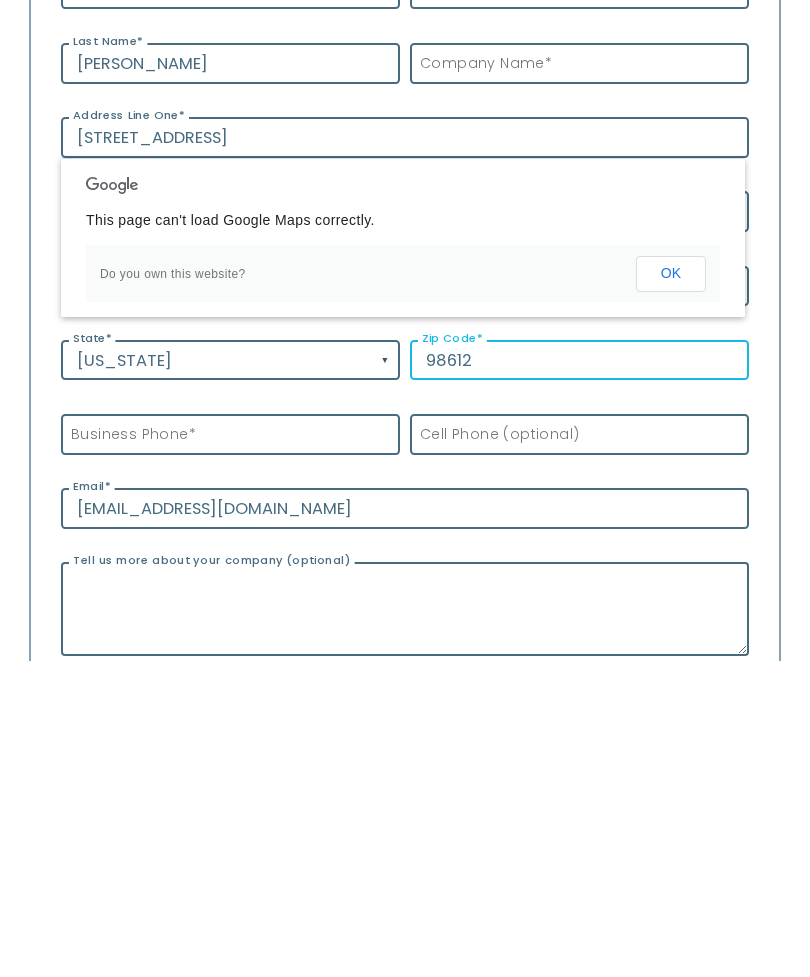type on "98612" 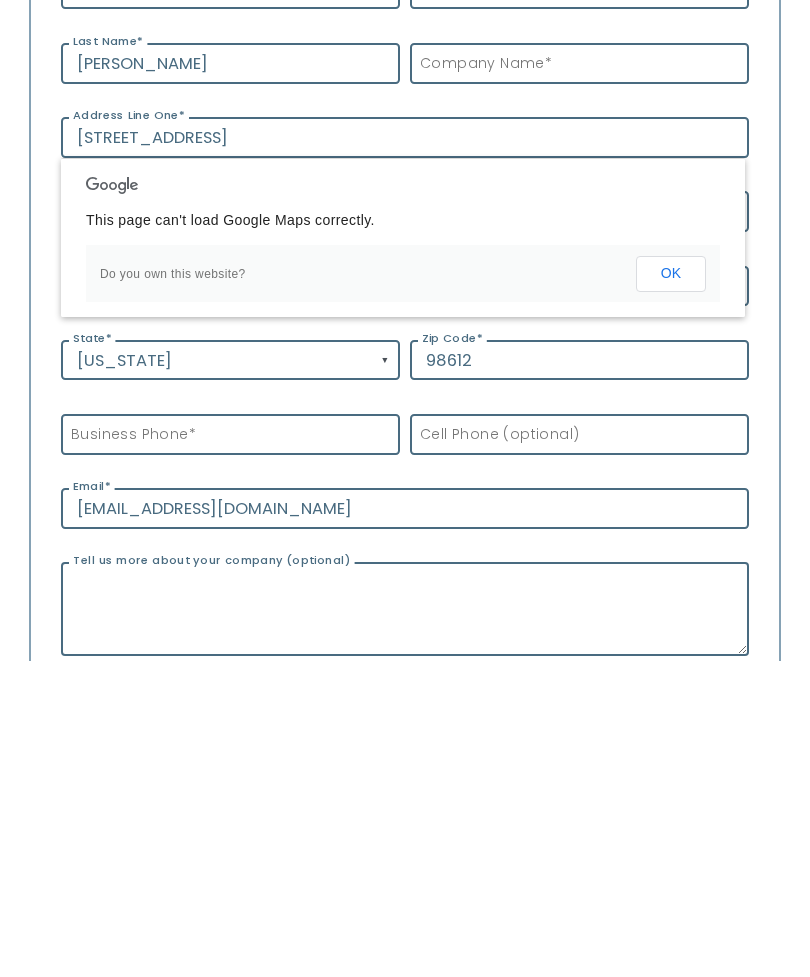 click on "Cell Phone (optional)" at bounding box center [494, 751] 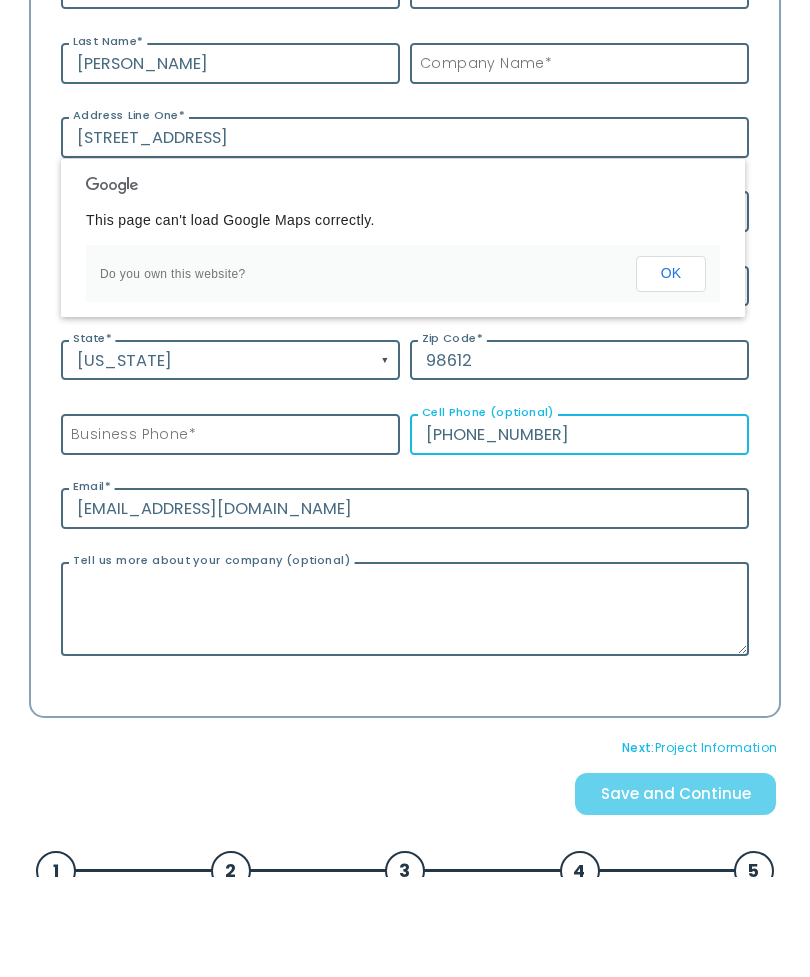 scroll, scrollTop: 419, scrollLeft: 0, axis: vertical 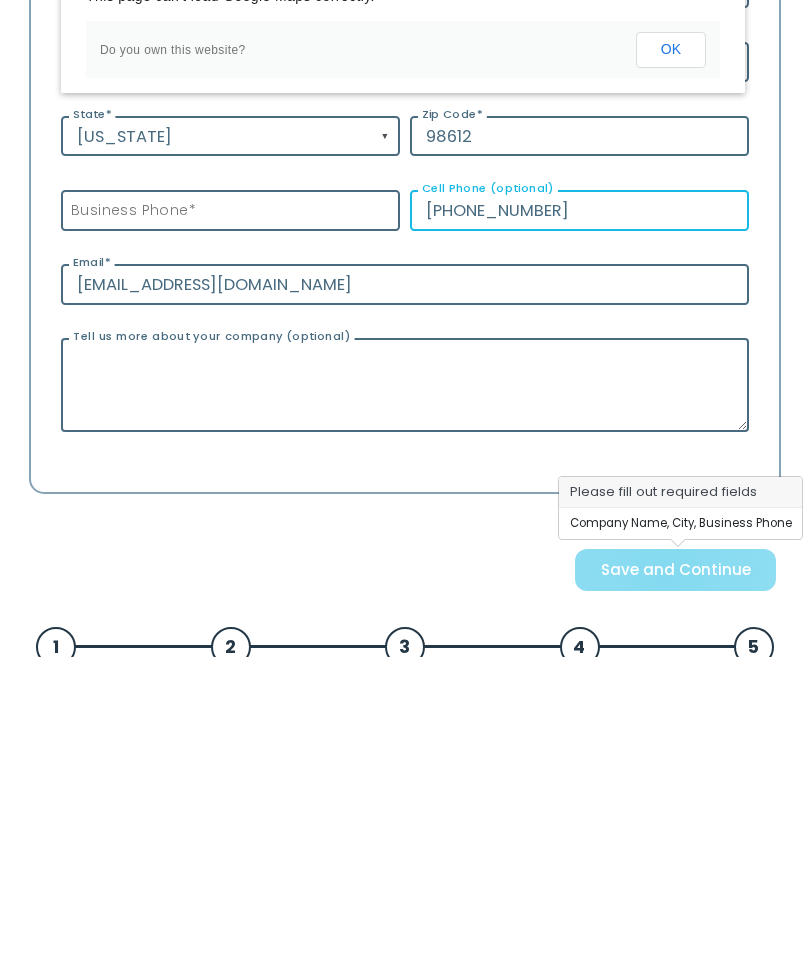 type on "[PHONE_NUMBER]" 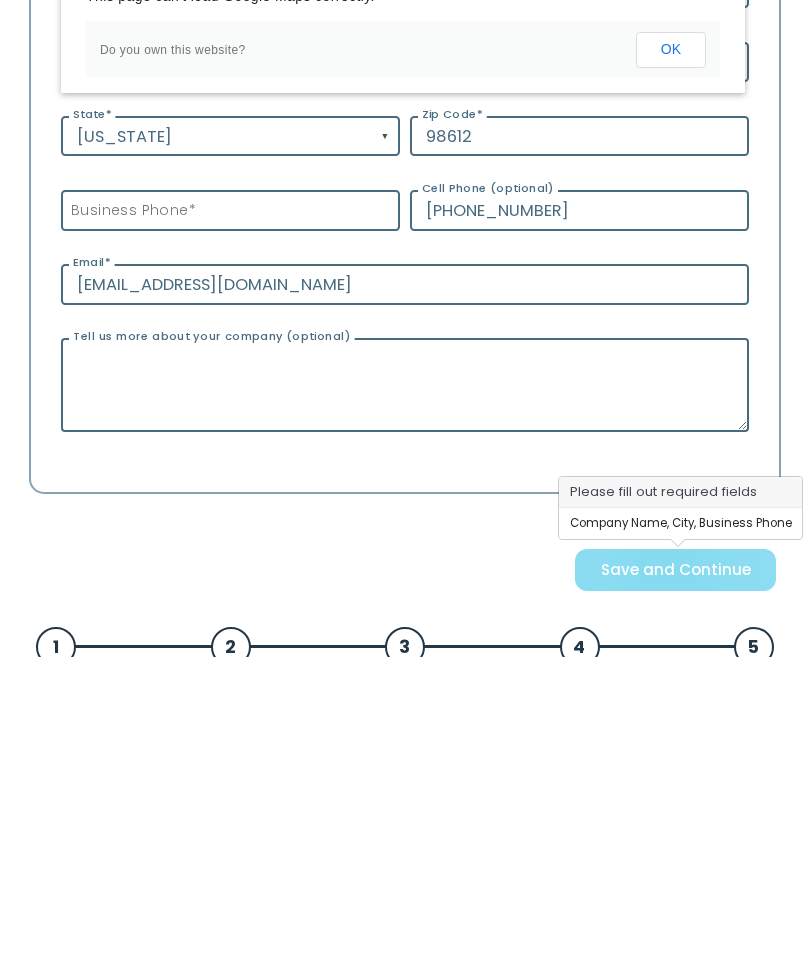 click on "Save and Continue" at bounding box center [675, 894] 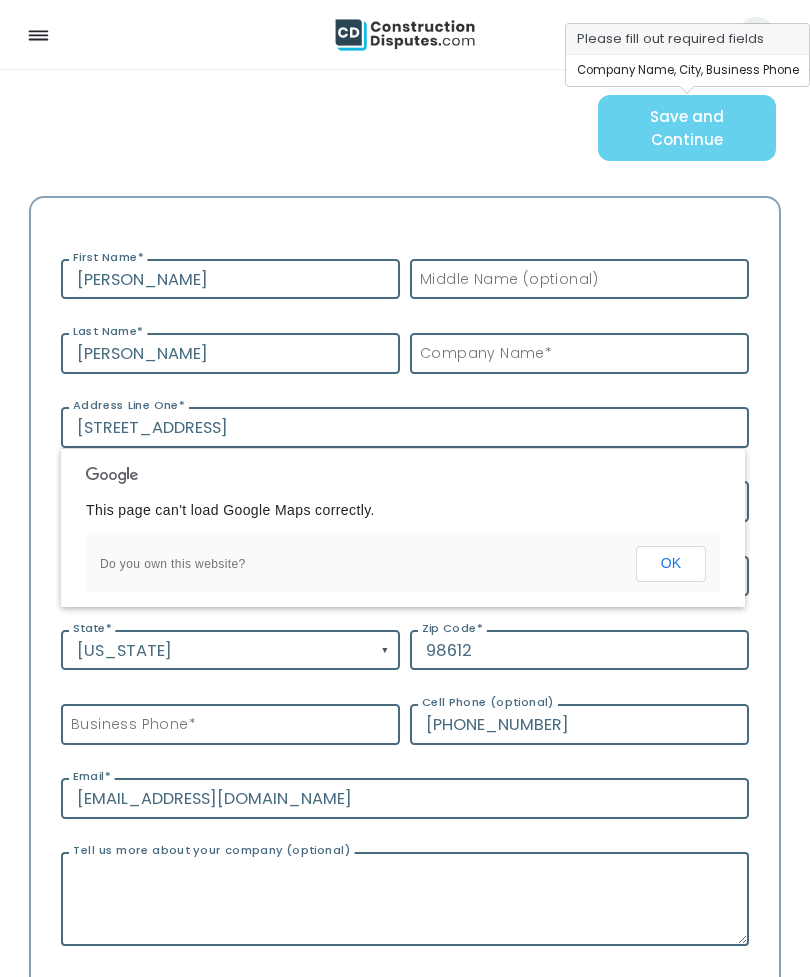 scroll, scrollTop: 222, scrollLeft: 0, axis: vertical 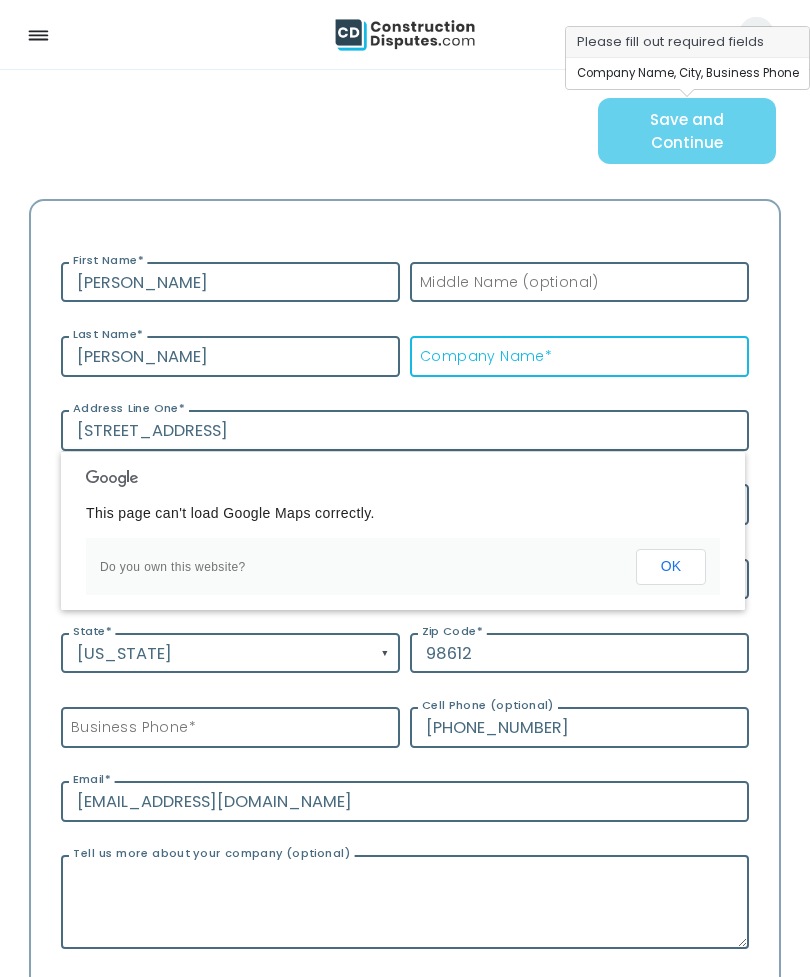 click on "Company Name *" at bounding box center [579, 356] 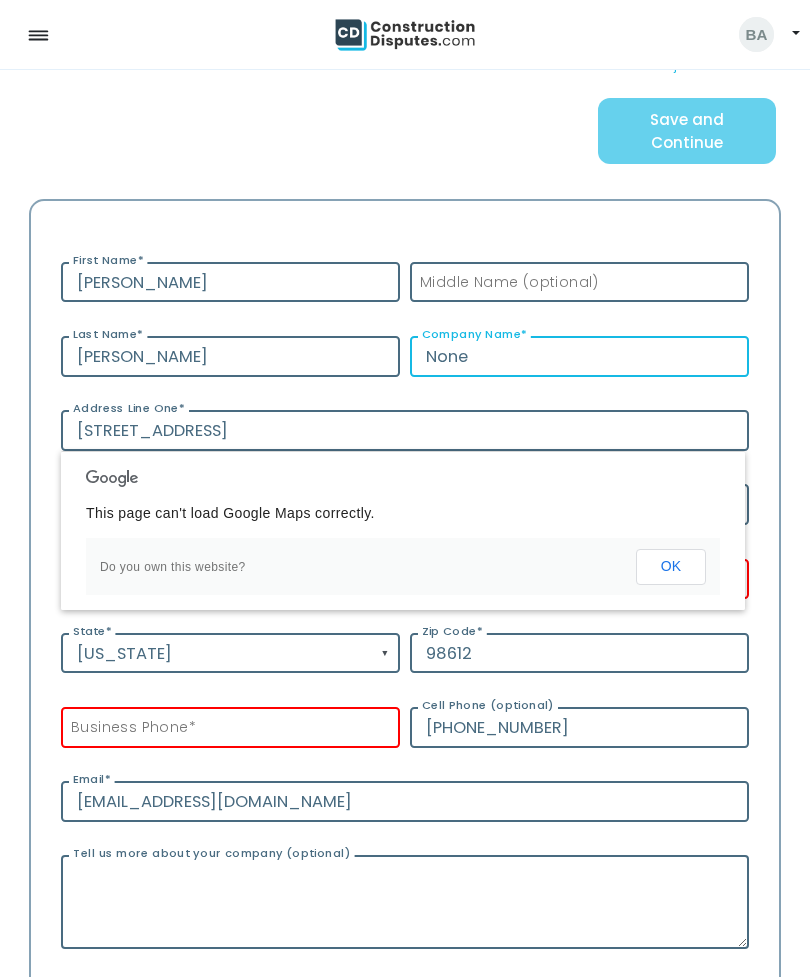scroll, scrollTop: 213, scrollLeft: 0, axis: vertical 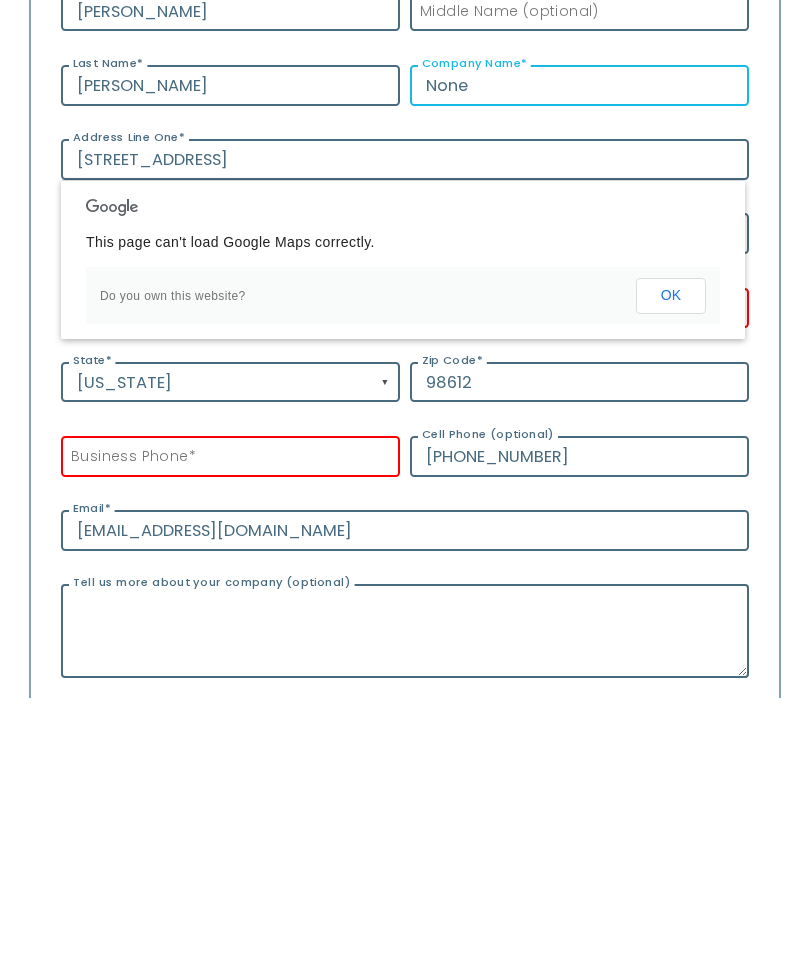 type on "None" 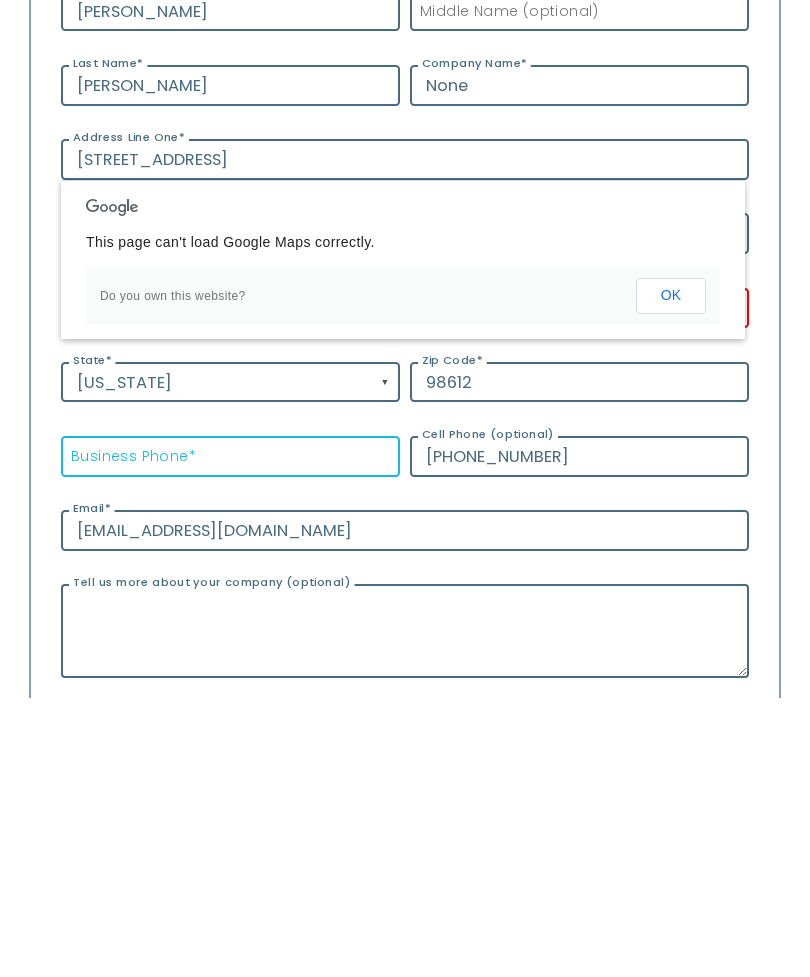 click on "Business Phone *" at bounding box center [230, 736] 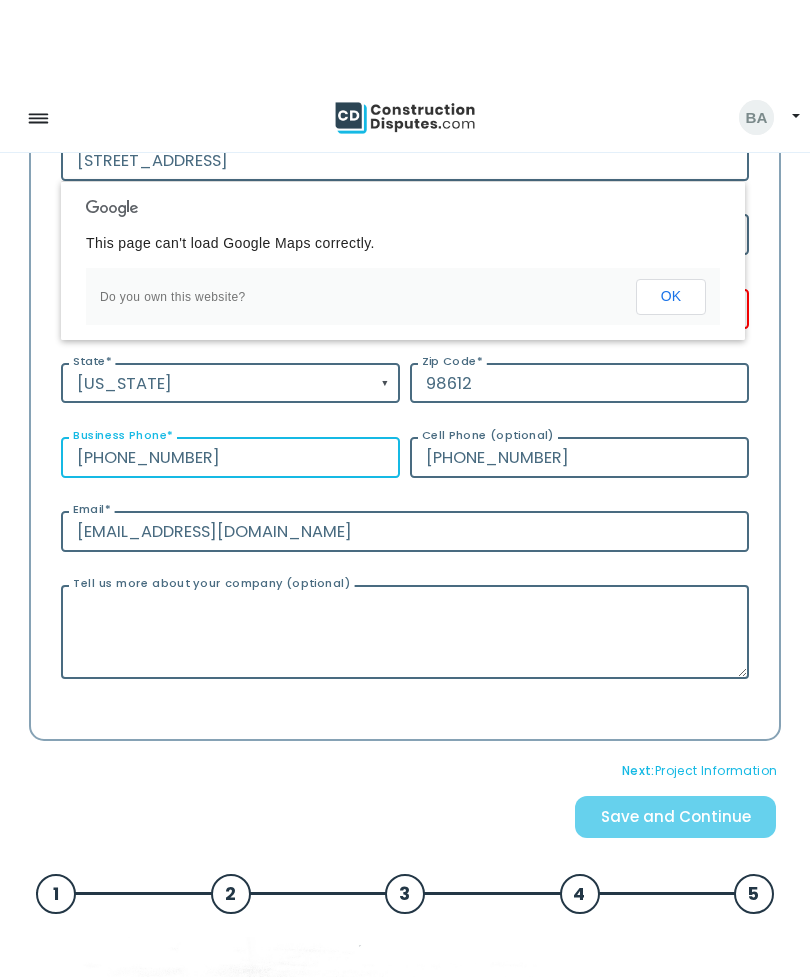 scroll, scrollTop: 579, scrollLeft: 0, axis: vertical 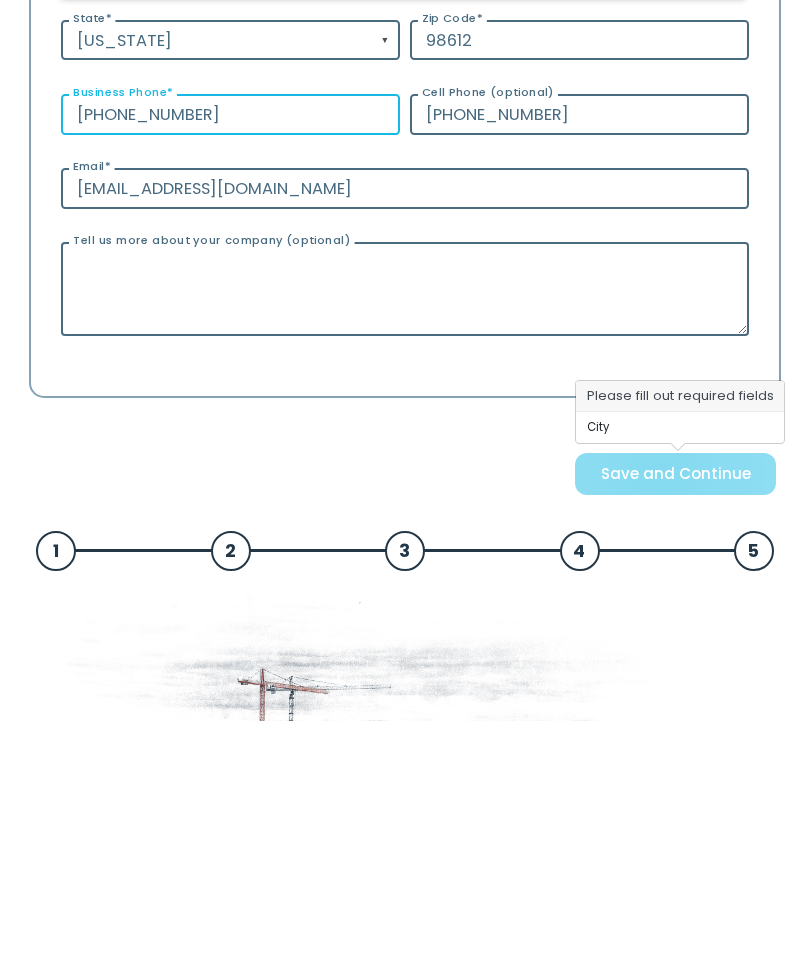 type on "[PHONE_NUMBER]" 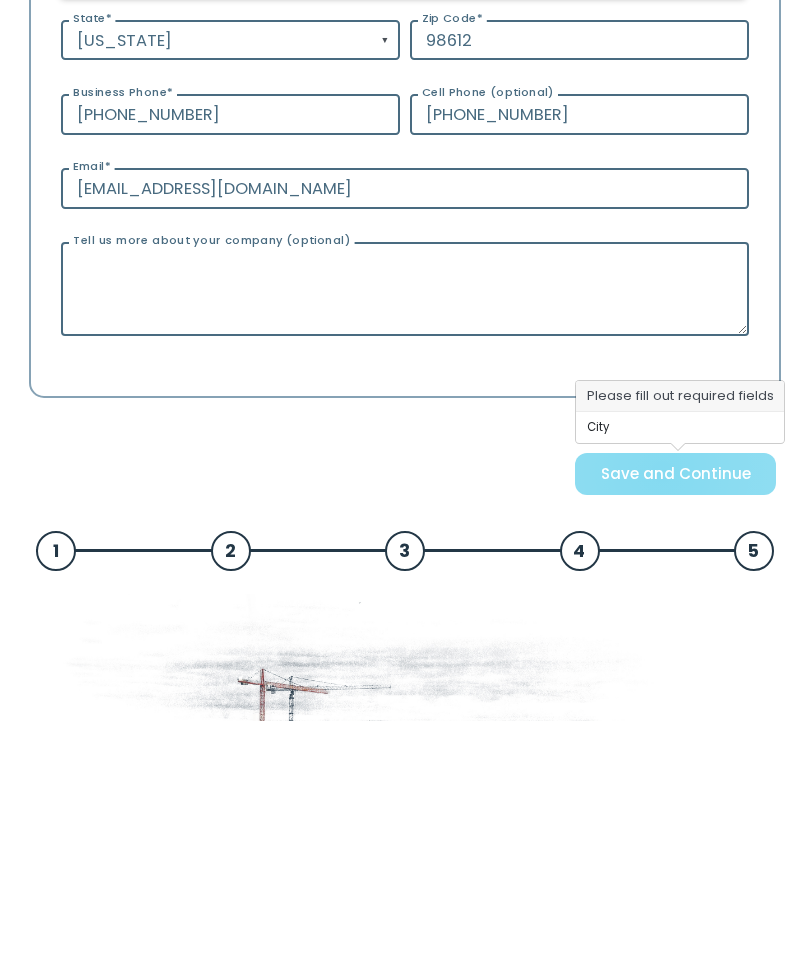 click on "Save and Continue" at bounding box center [675, 734] 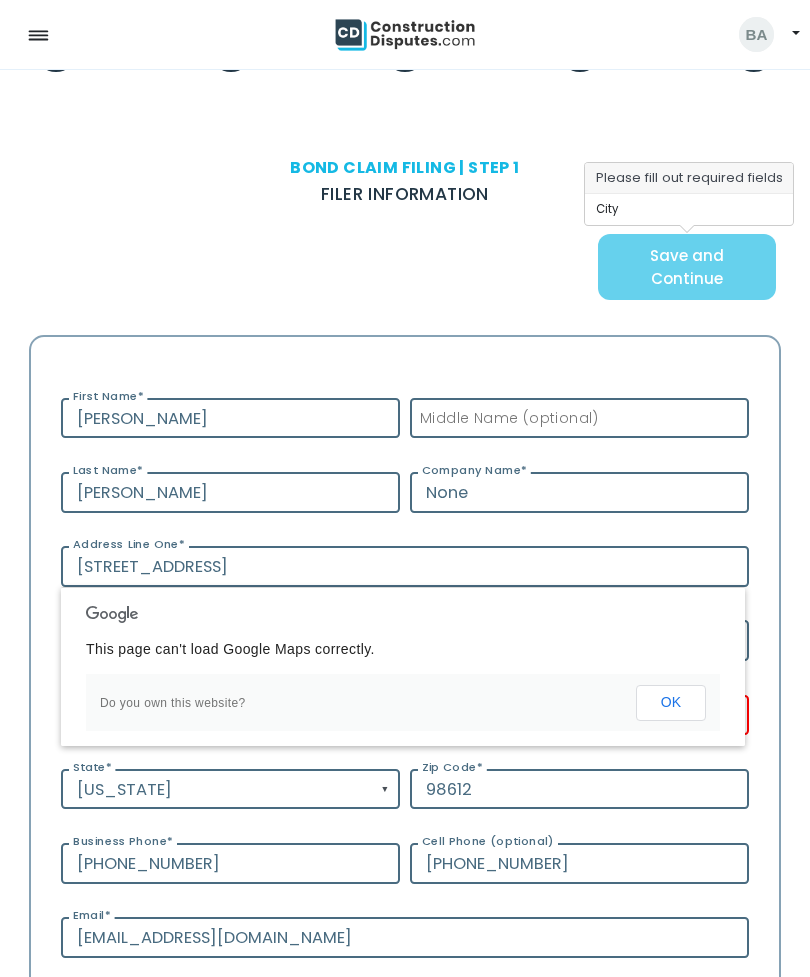 scroll, scrollTop: 84, scrollLeft: 0, axis: vertical 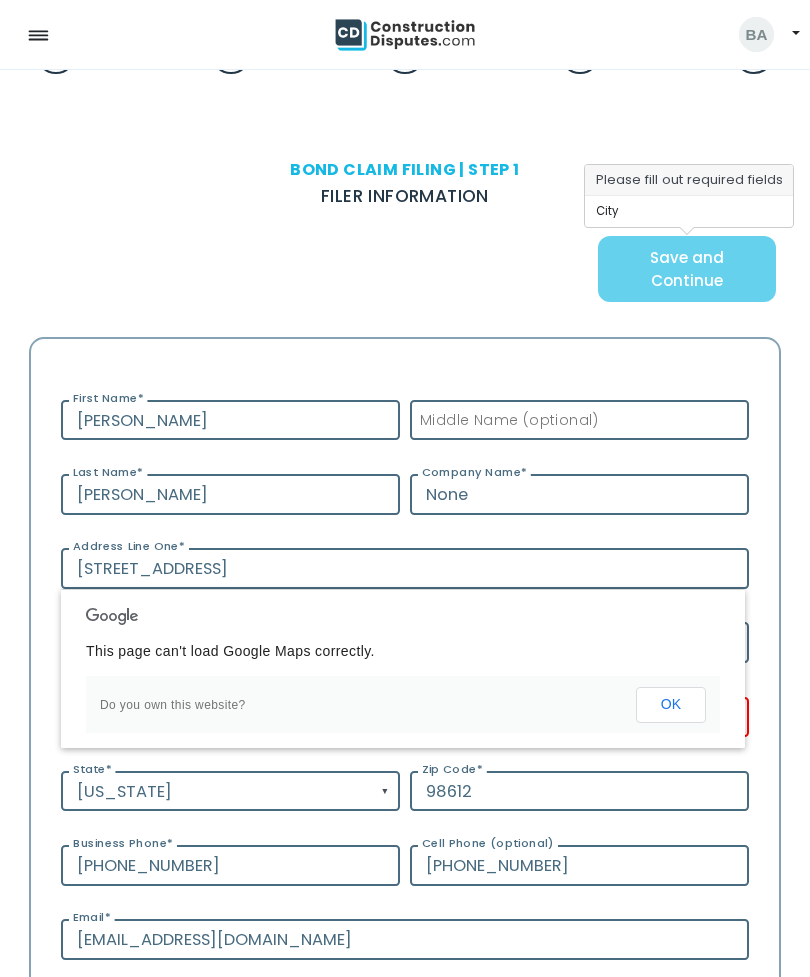 click on "OK" at bounding box center (671, 705) 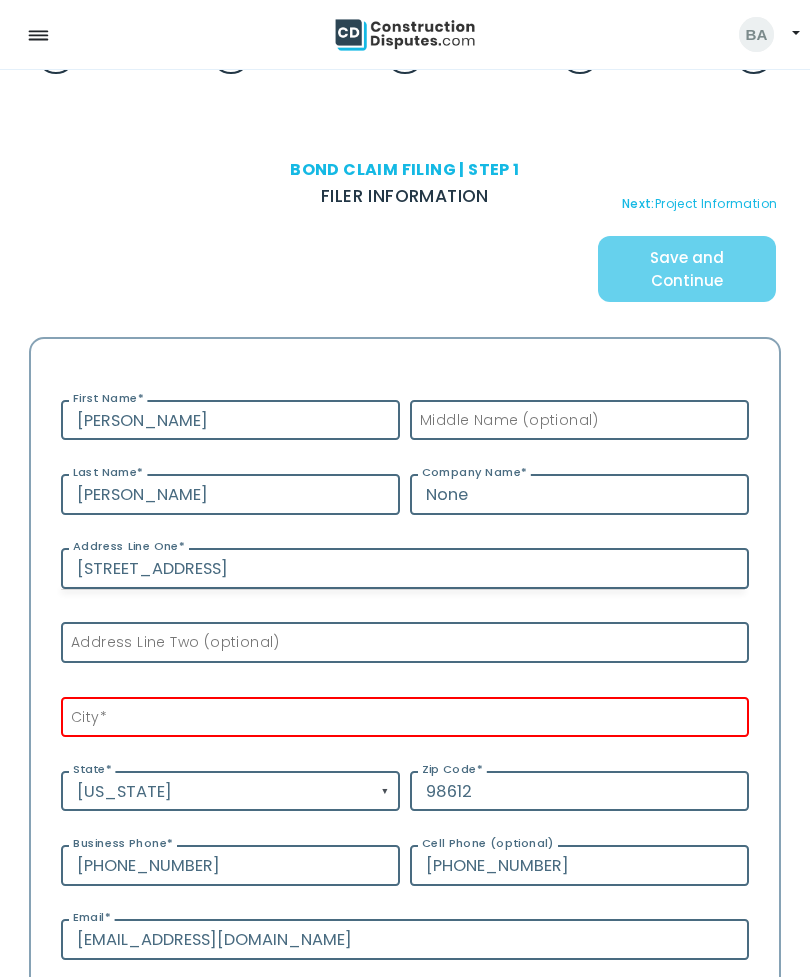 click on "*" at bounding box center (103, 717) 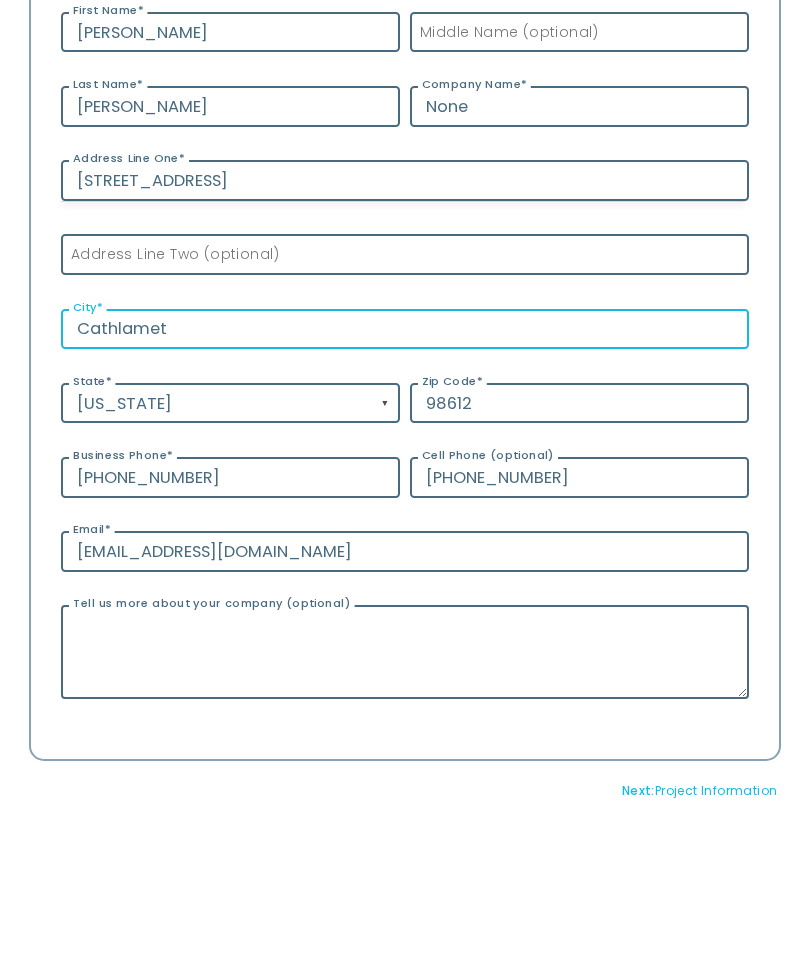 scroll, scrollTop: 302, scrollLeft: 0, axis: vertical 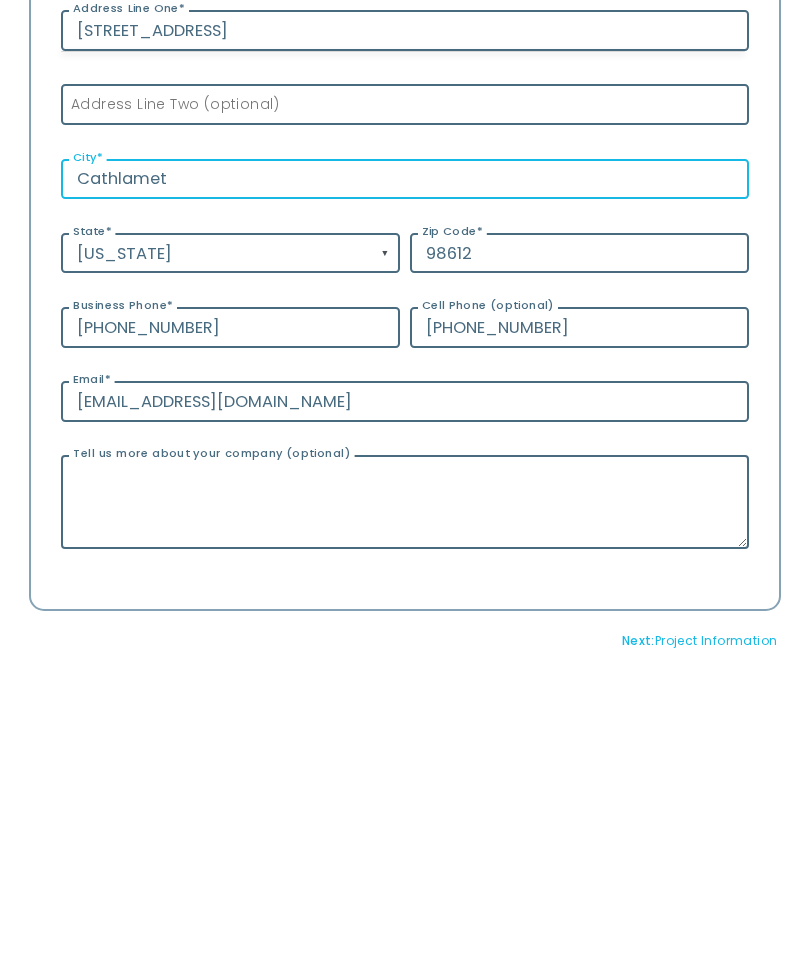 type on "Cathlamet" 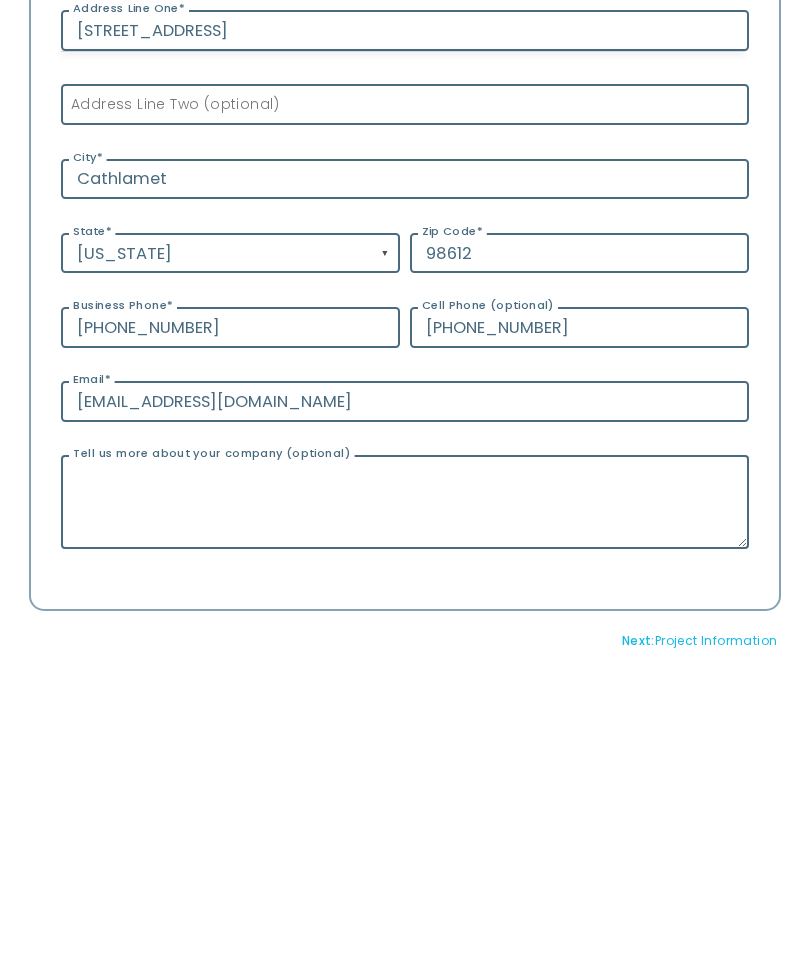 click on "Save and Continue" at bounding box center (675, 1007) 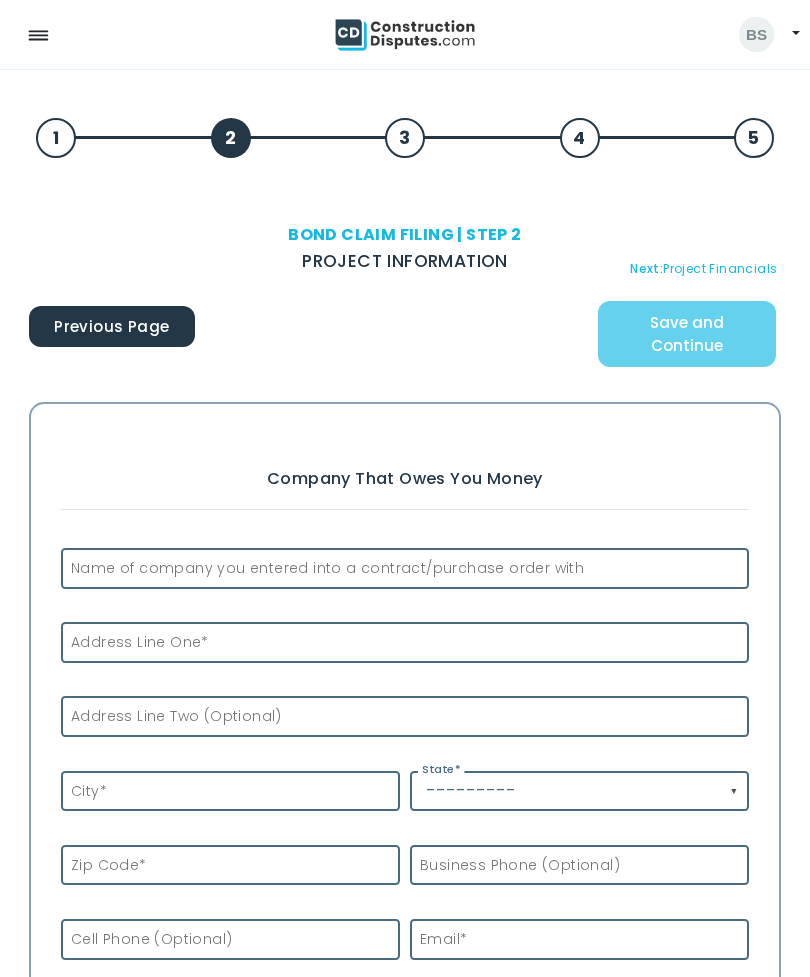 scroll, scrollTop: 0, scrollLeft: 0, axis: both 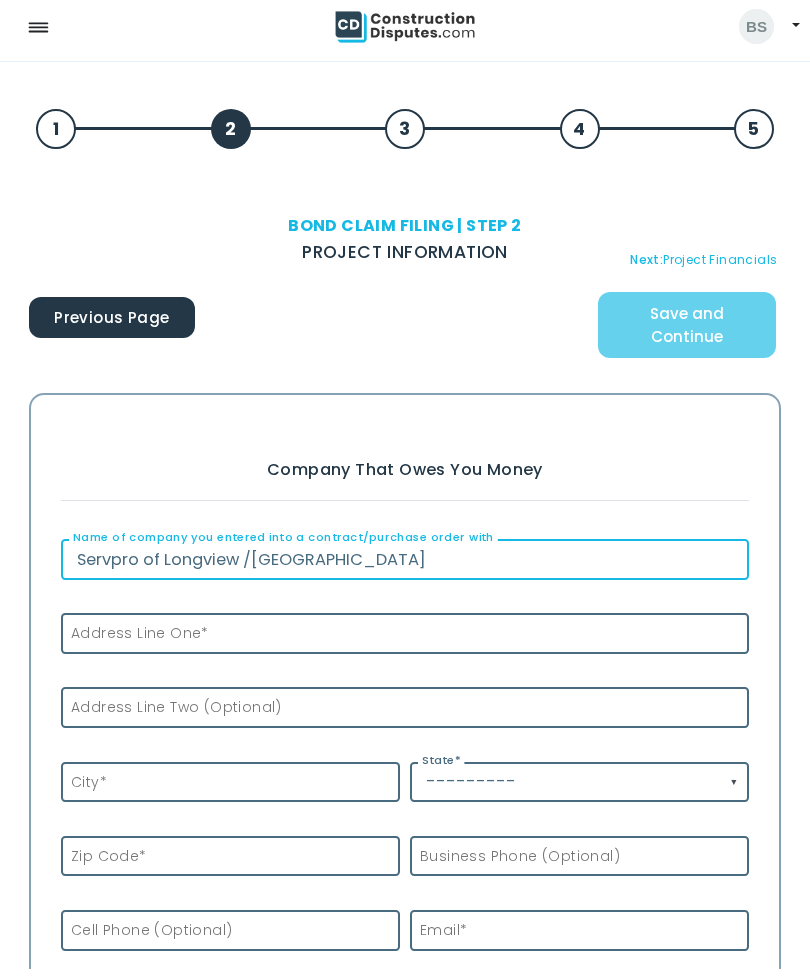 type on "Servpro of Longview /Kelso" 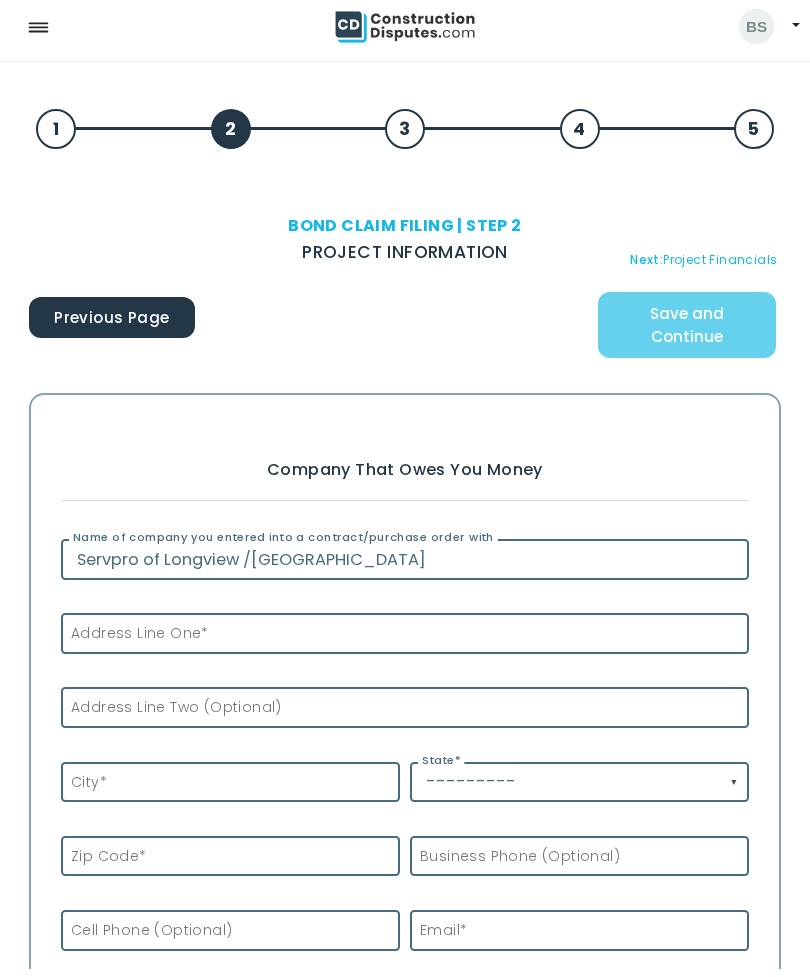 click on "Address Line One *" at bounding box center (135, 642) 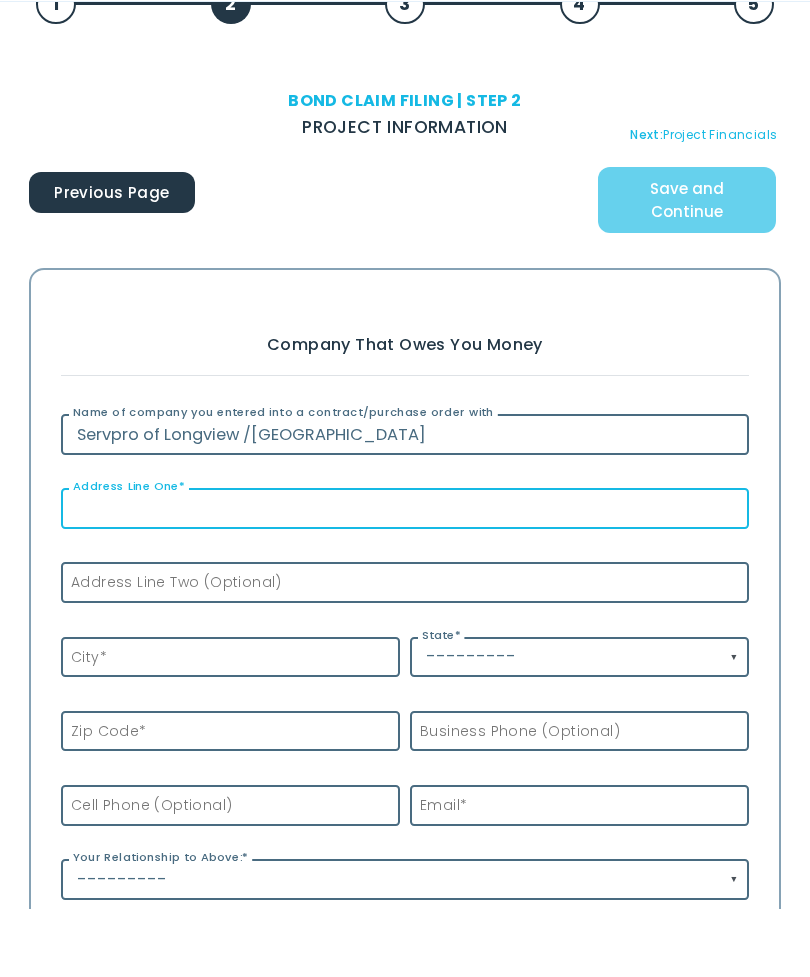 scroll, scrollTop: 67, scrollLeft: 0, axis: vertical 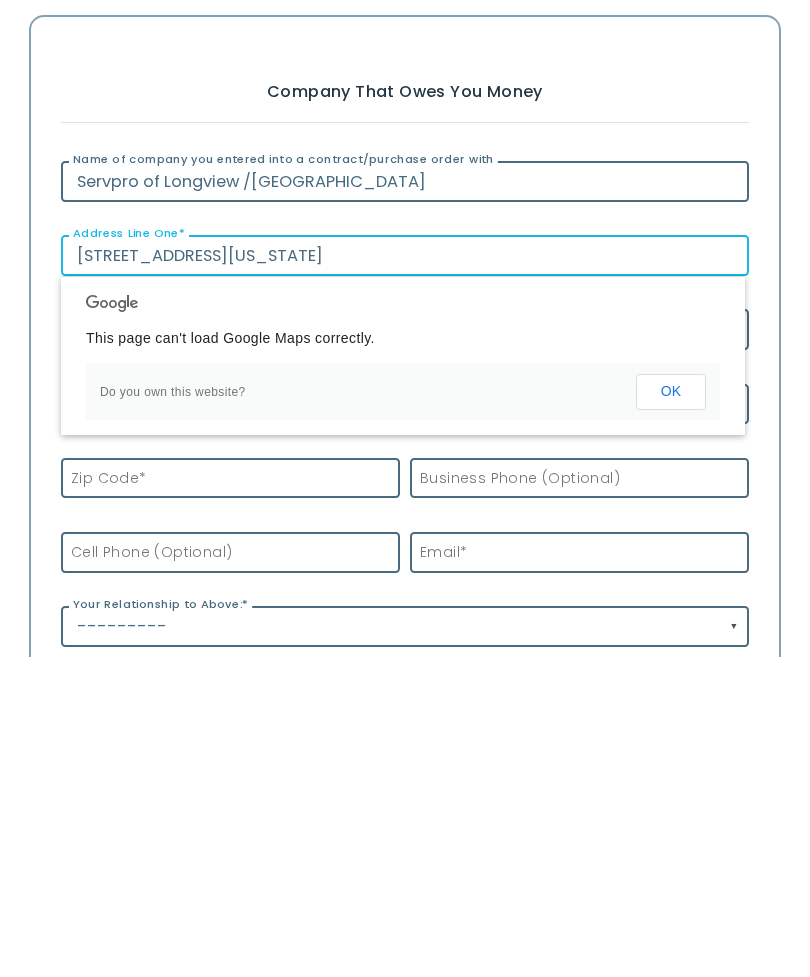 type on "1425 Alabama St.  Suite G" 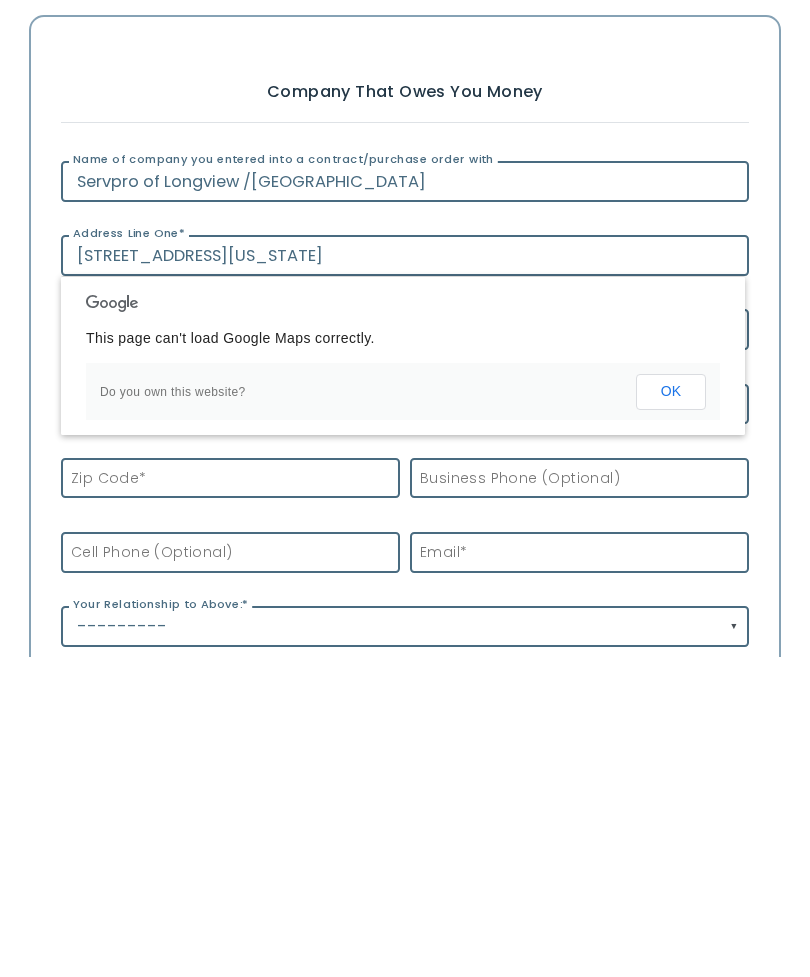 click on "OK" at bounding box center [671, 712] 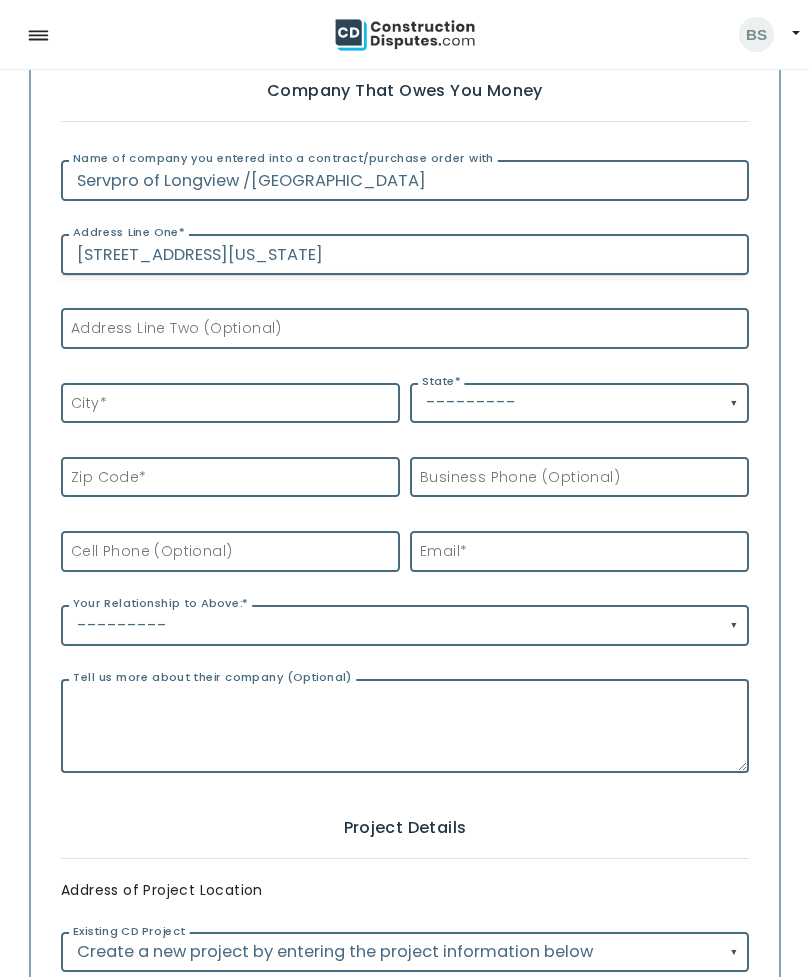 click on "Address Line Two (Optional)" at bounding box center (171, 328) 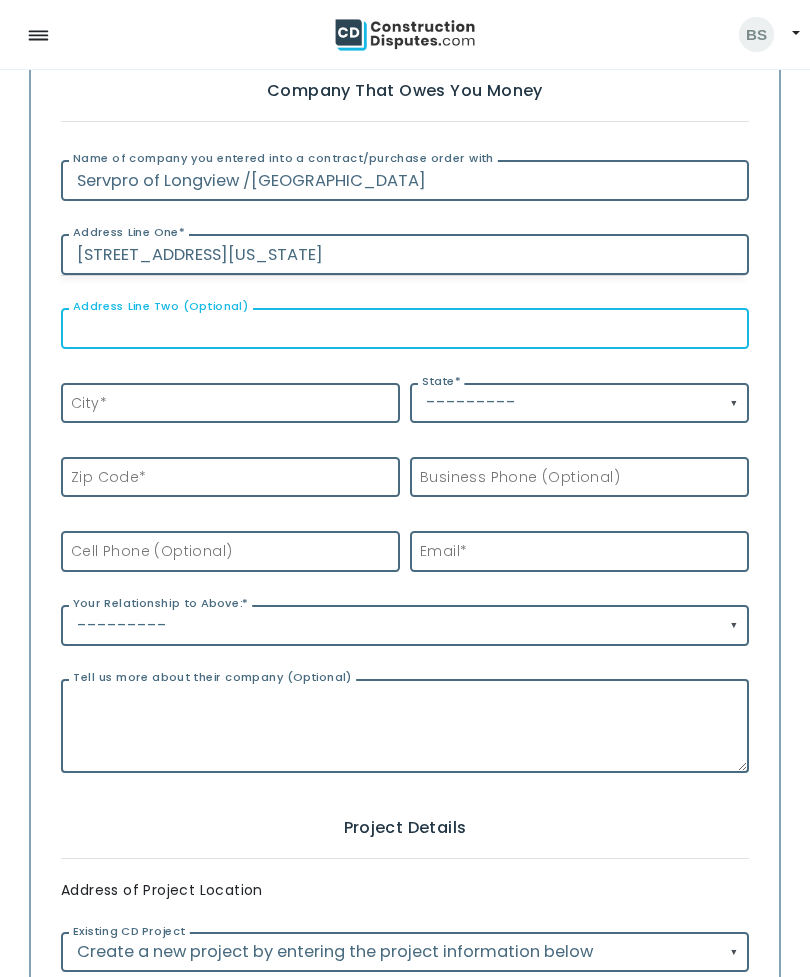 scroll, scrollTop: 387, scrollLeft: 0, axis: vertical 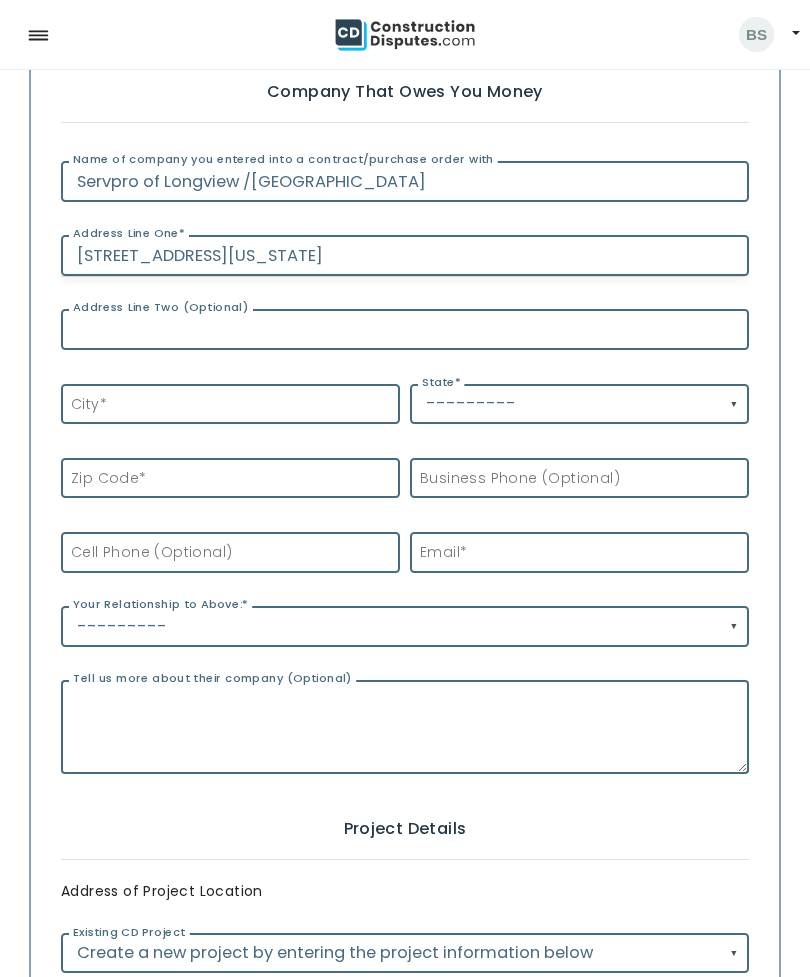 click on "City *" at bounding box center [84, 404] 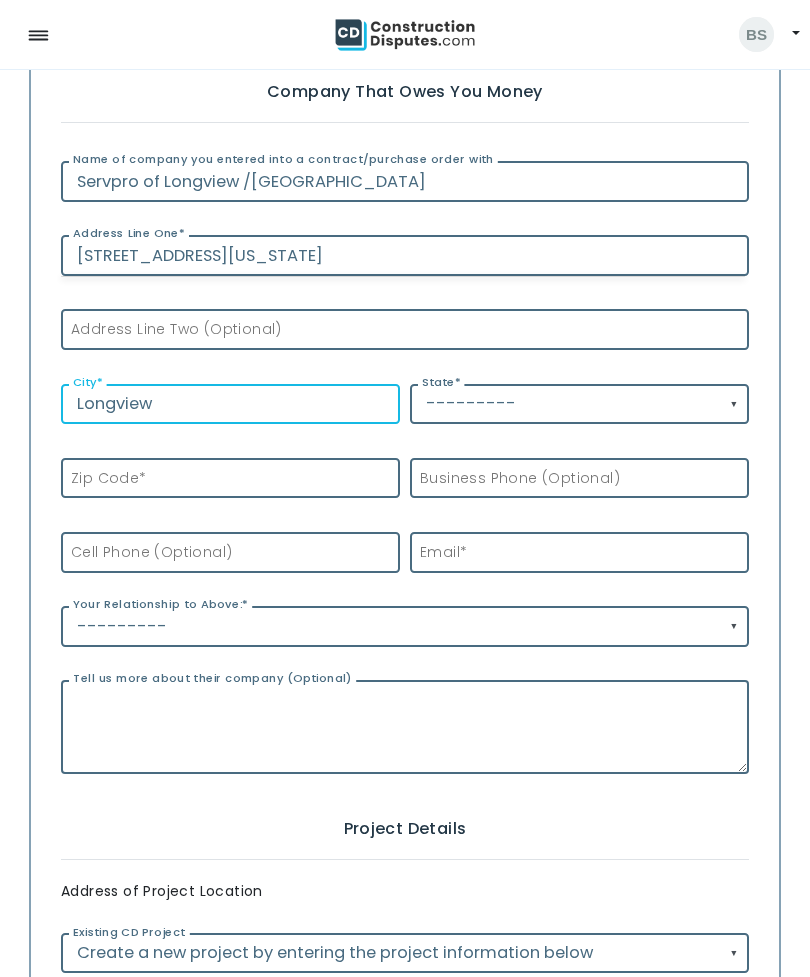 type on "Longview" 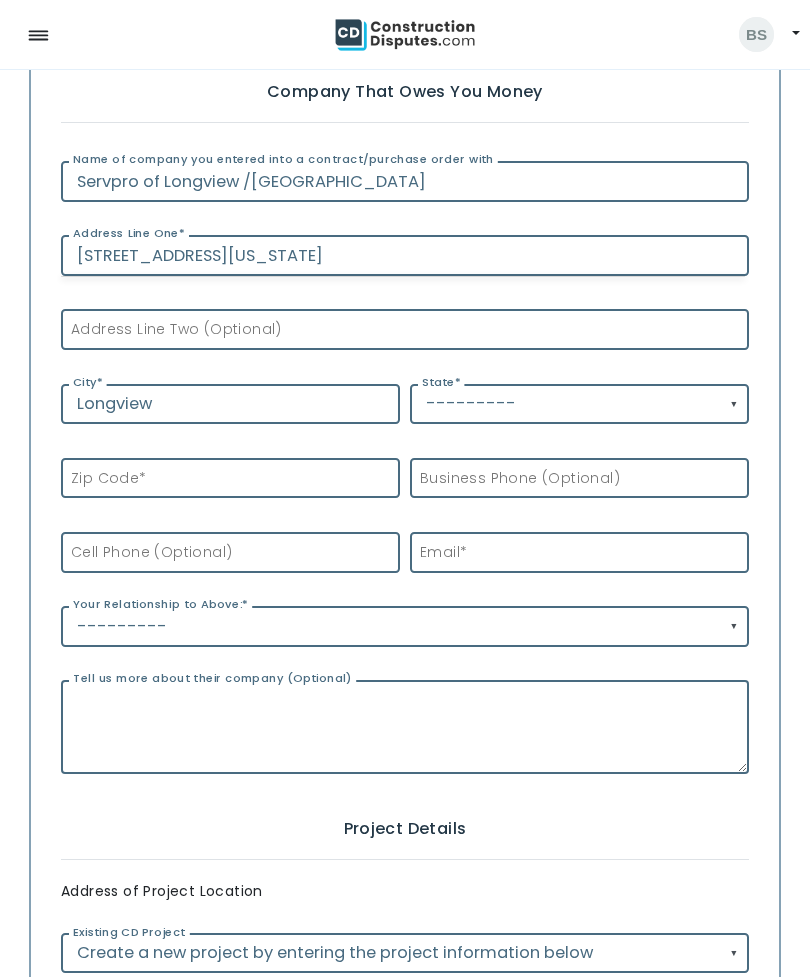 click on "---------" at bounding box center (579, 404) 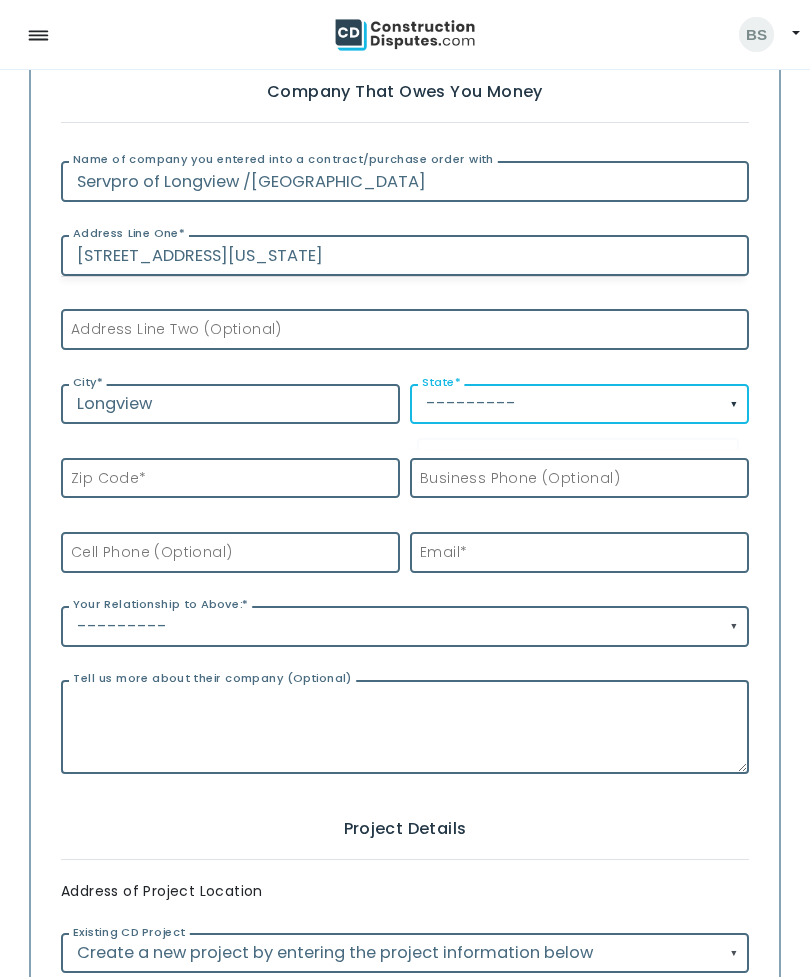 scroll, scrollTop: 388, scrollLeft: 0, axis: vertical 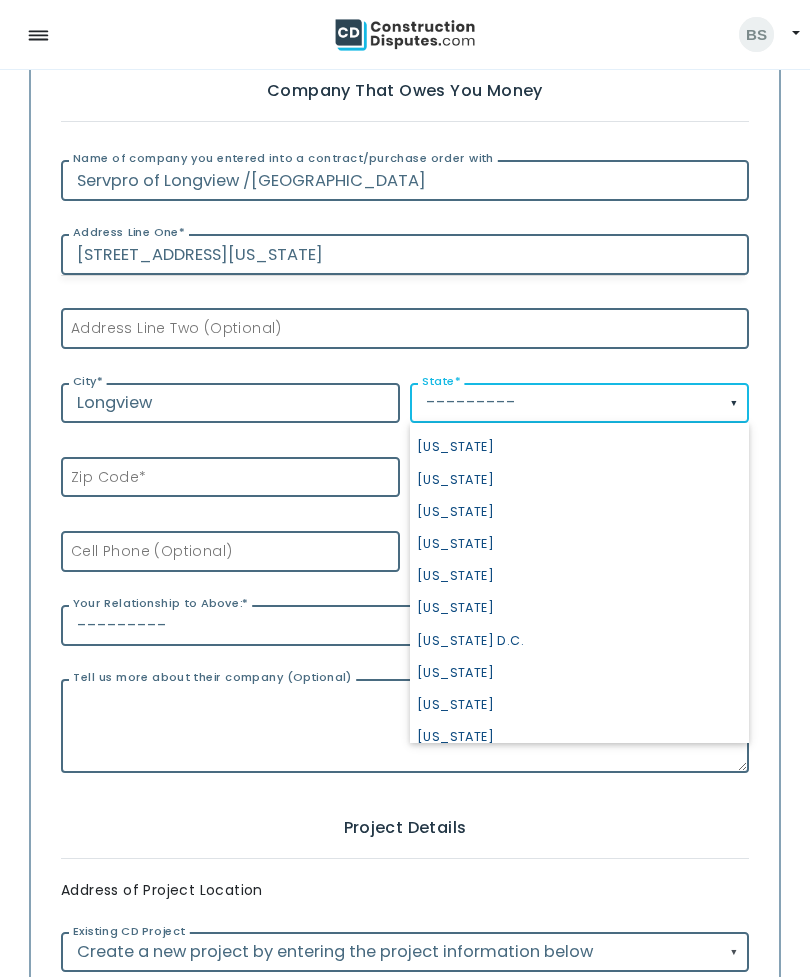 click on "[US_STATE]" at bounding box center (579, 608) 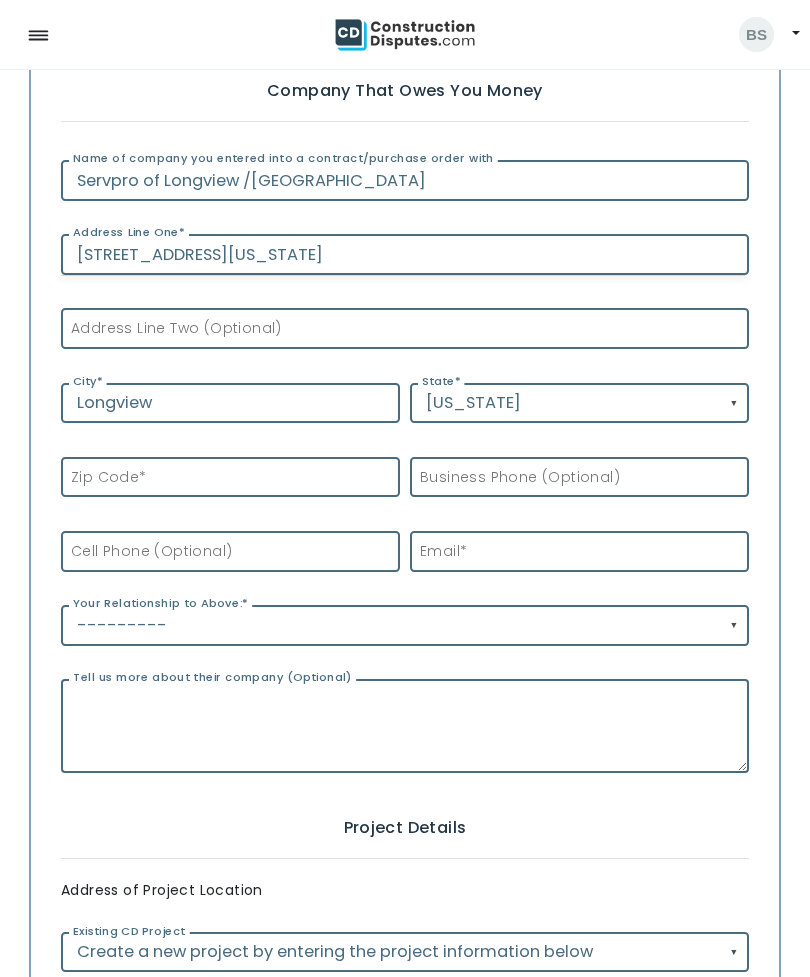 click on "Zip Code *" at bounding box center (104, 477) 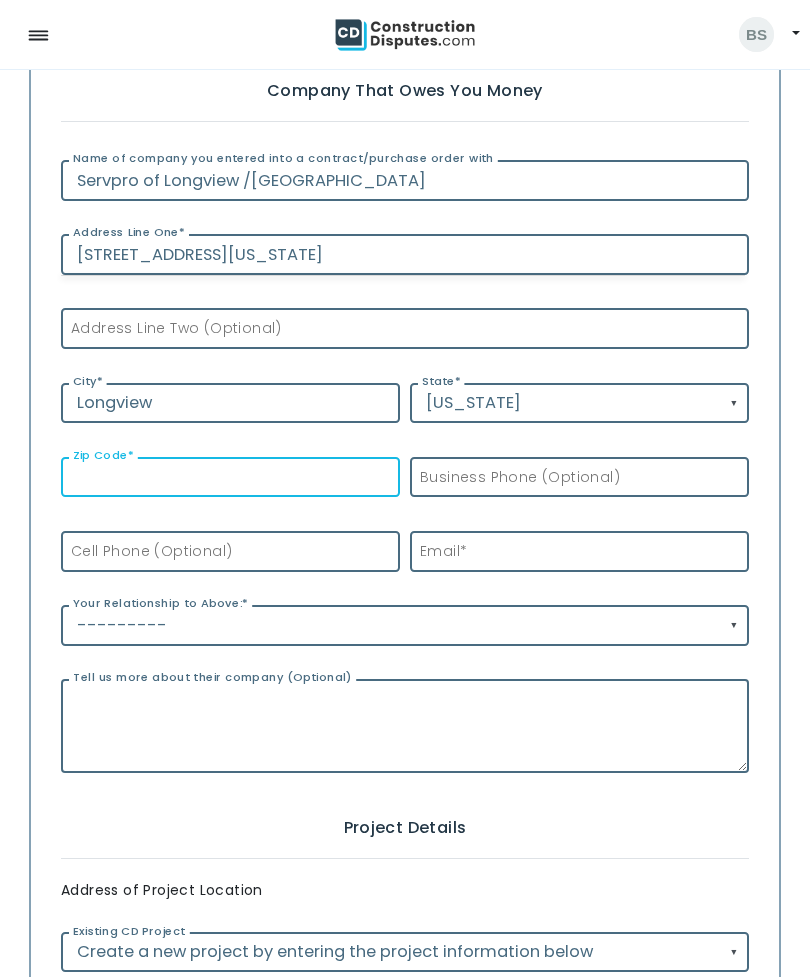 scroll, scrollTop: 387, scrollLeft: 0, axis: vertical 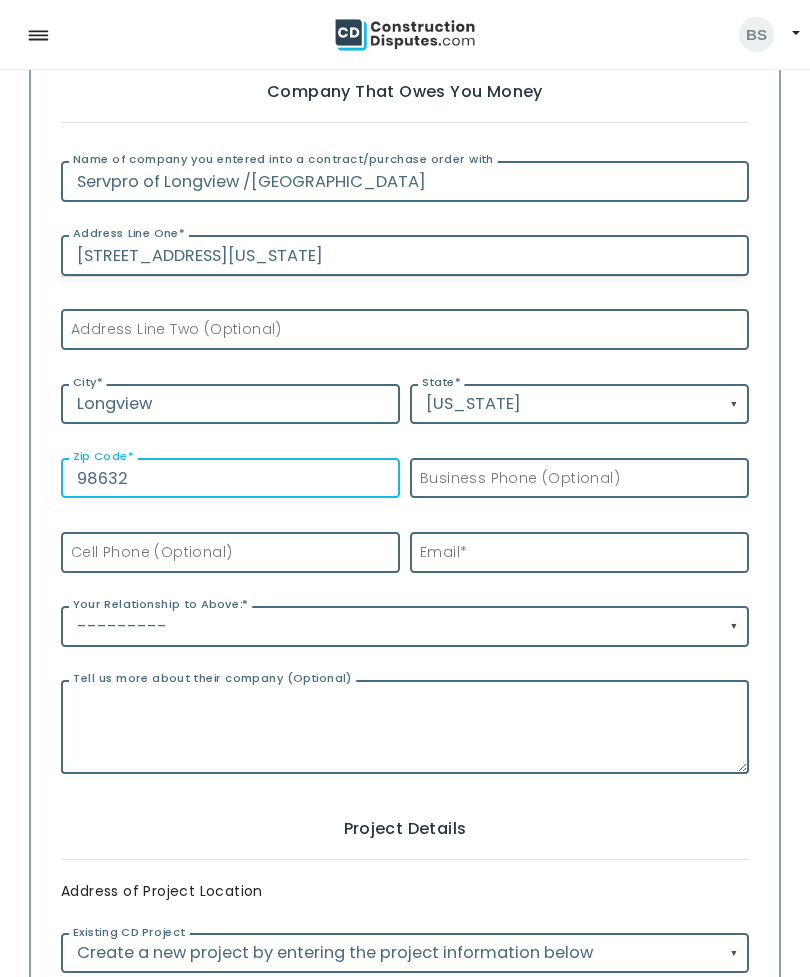type on "98632" 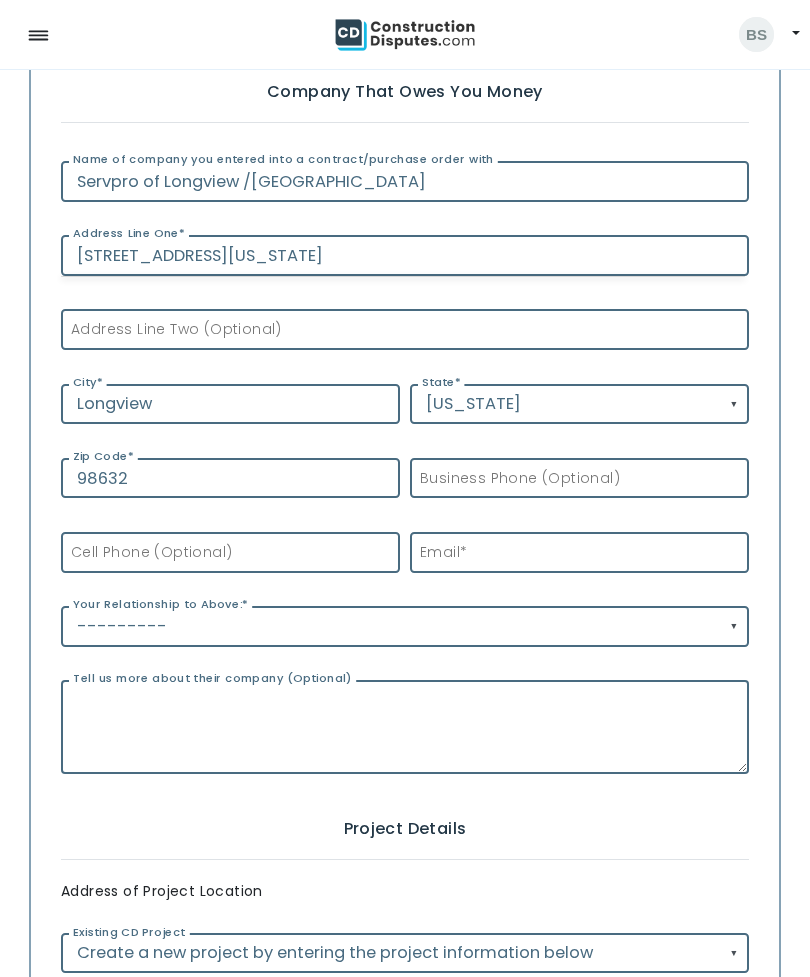 click on "Business Phone (Optional)" at bounding box center (515, 478) 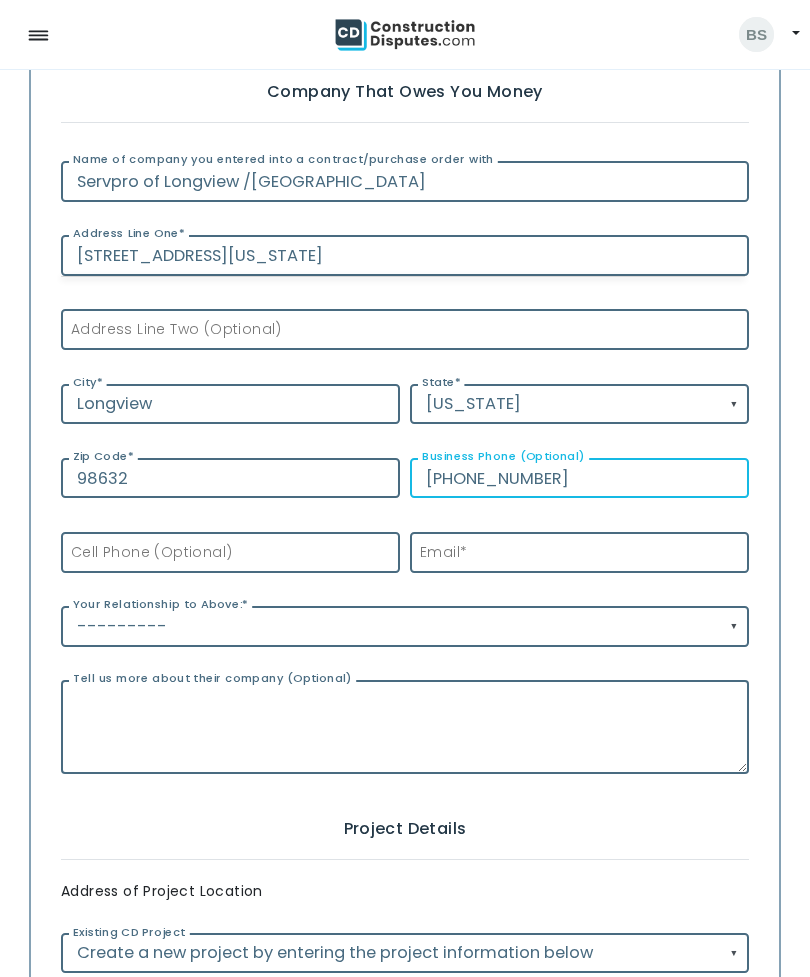 type on "(360) 703-3884" 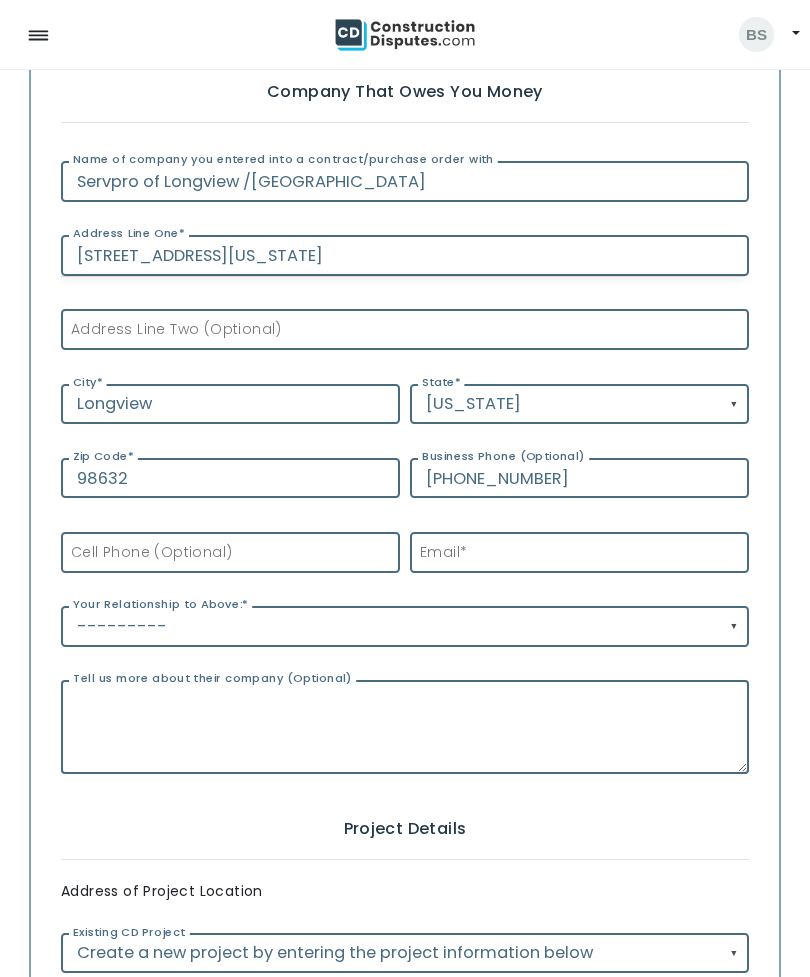 click on "Email *" at bounding box center [438, 552] 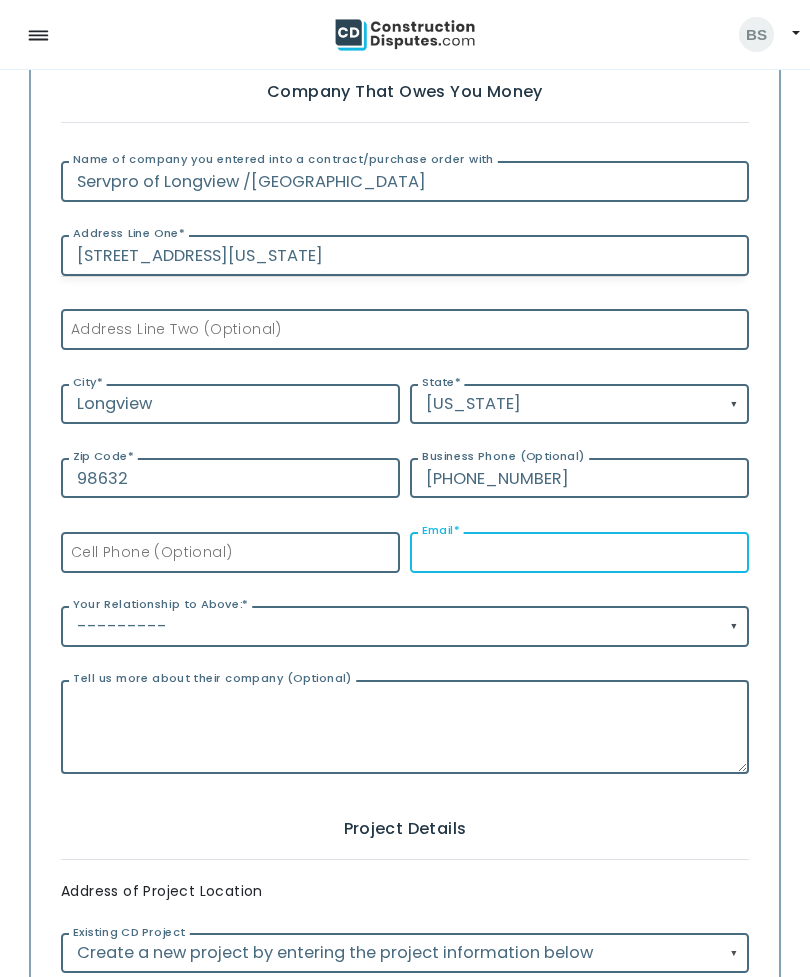 type on "d" 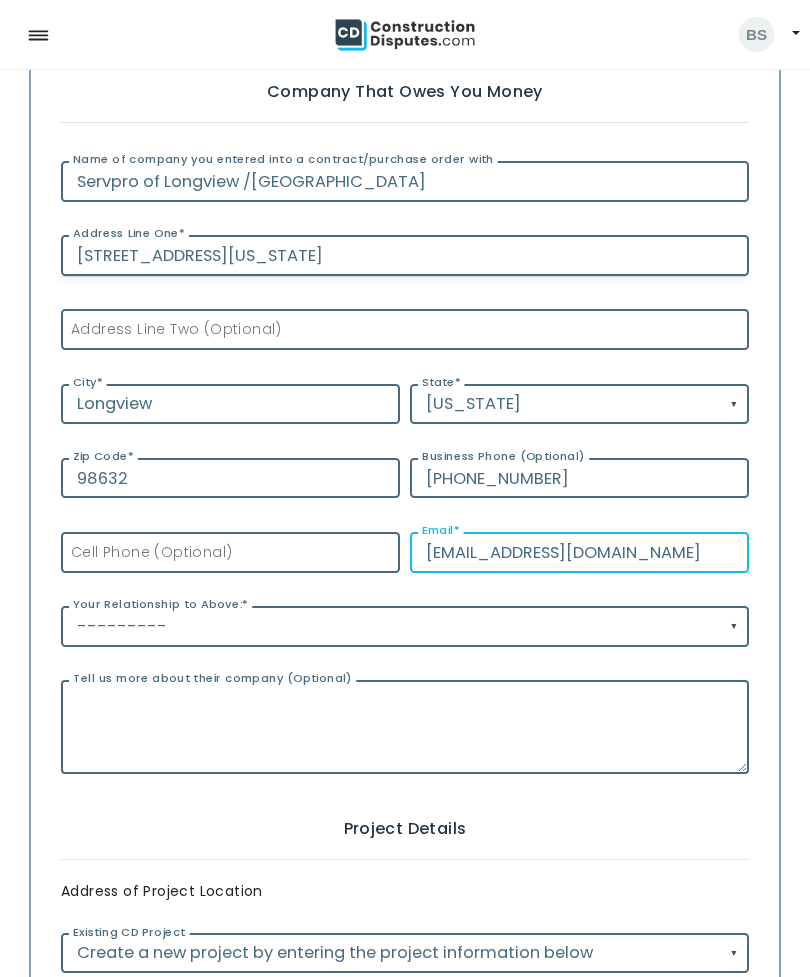 type on "Servpro@gmail.com" 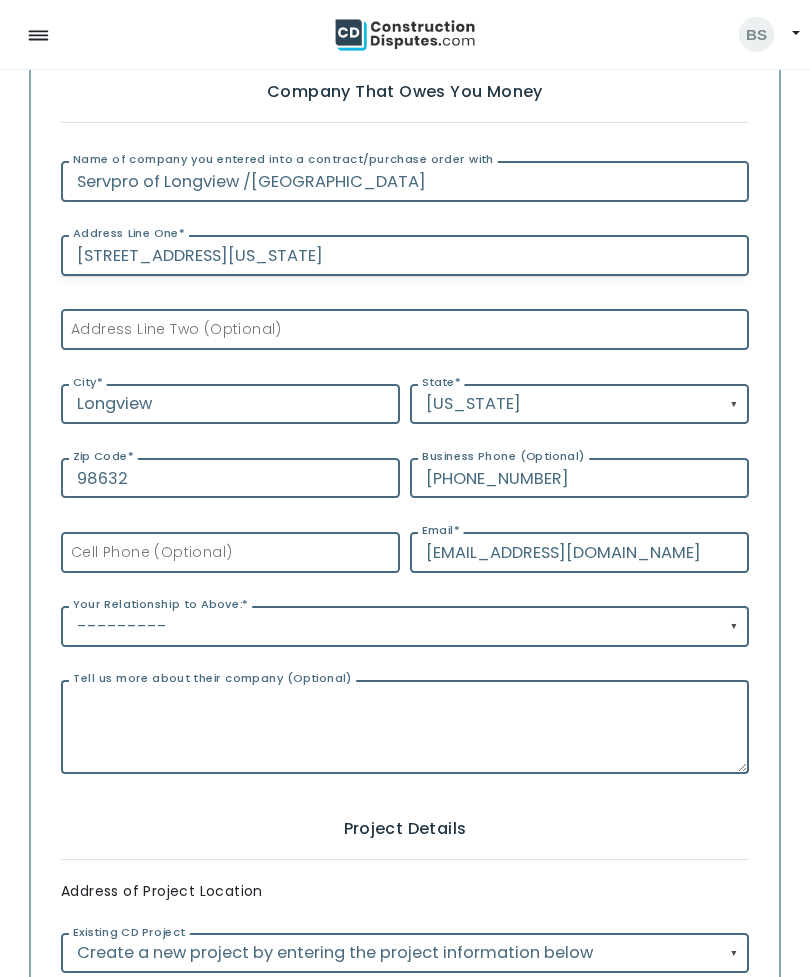 click on "---------" at bounding box center [405, 626] 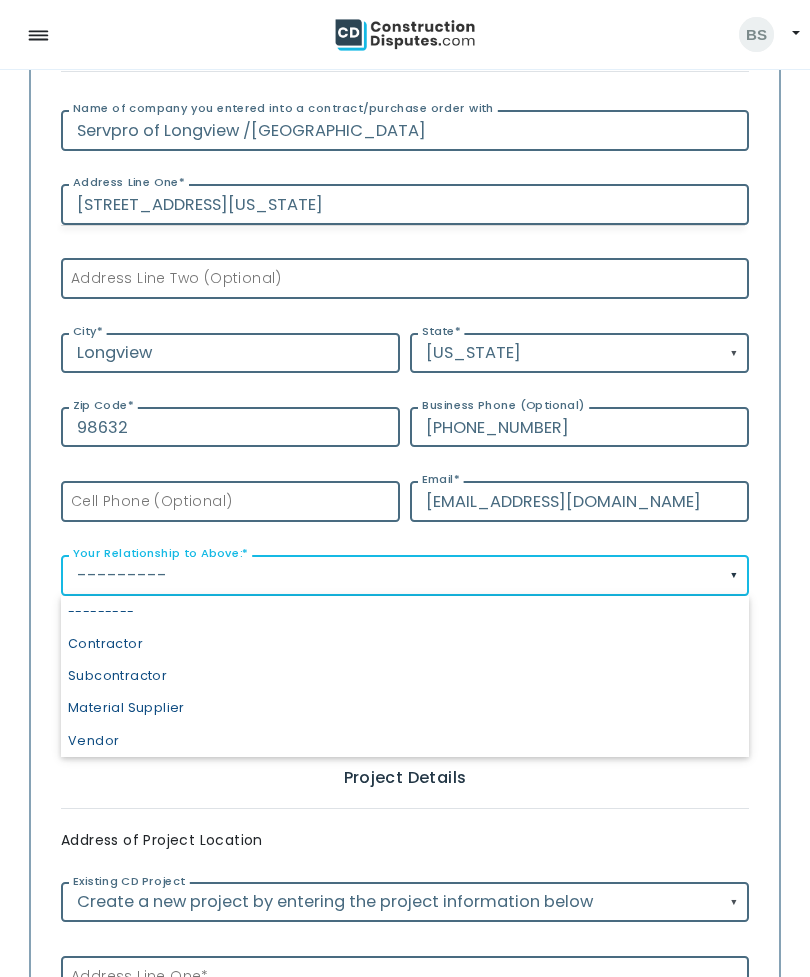 scroll, scrollTop: 437, scrollLeft: 0, axis: vertical 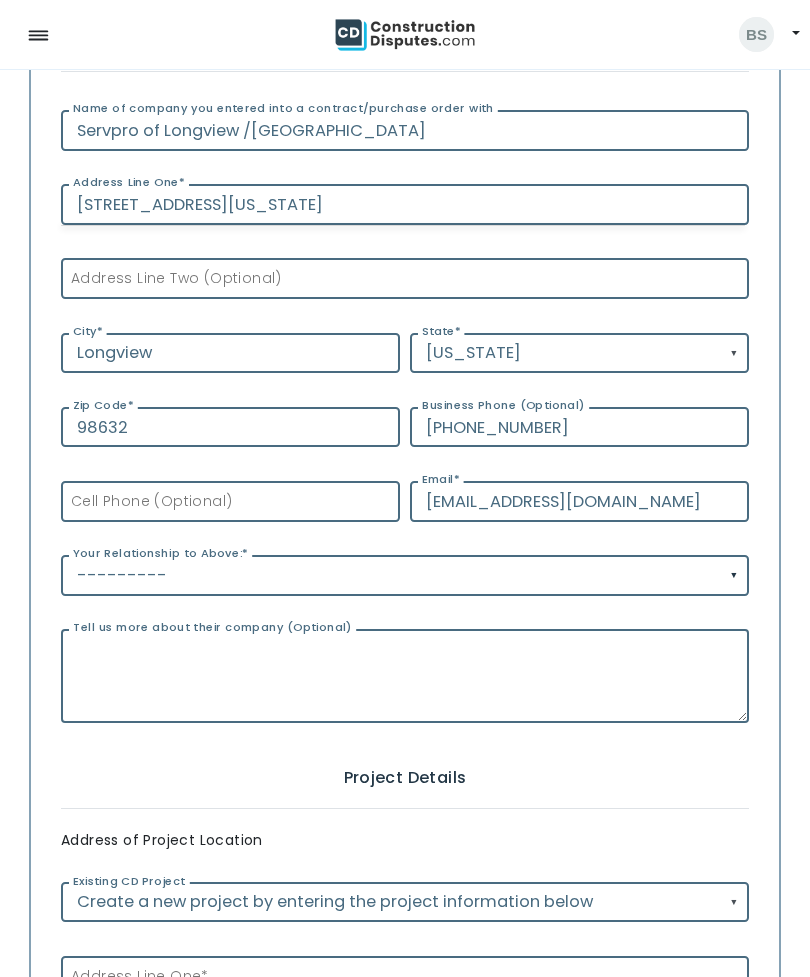 click on "---------" at bounding box center [405, 575] 